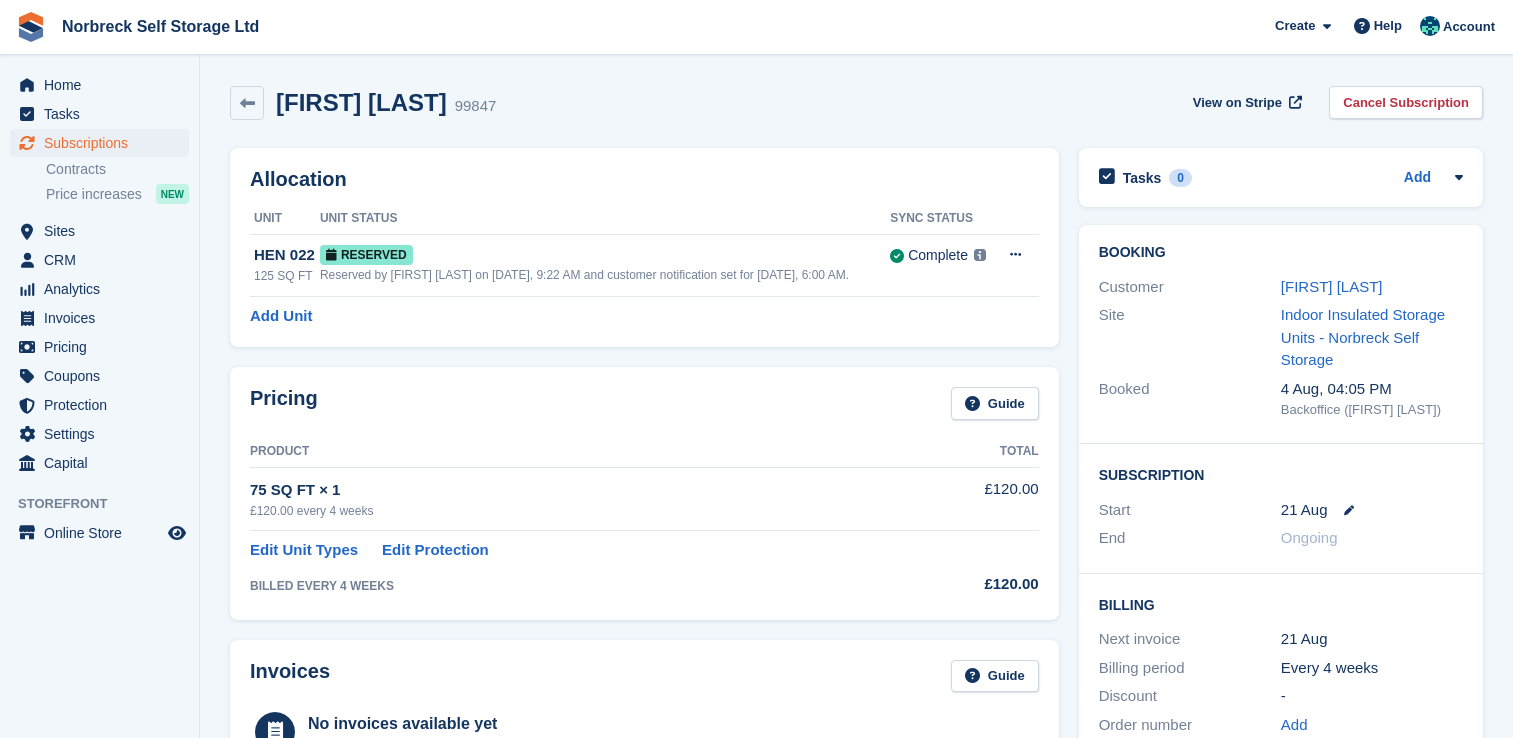 scroll, scrollTop: 0, scrollLeft: 0, axis: both 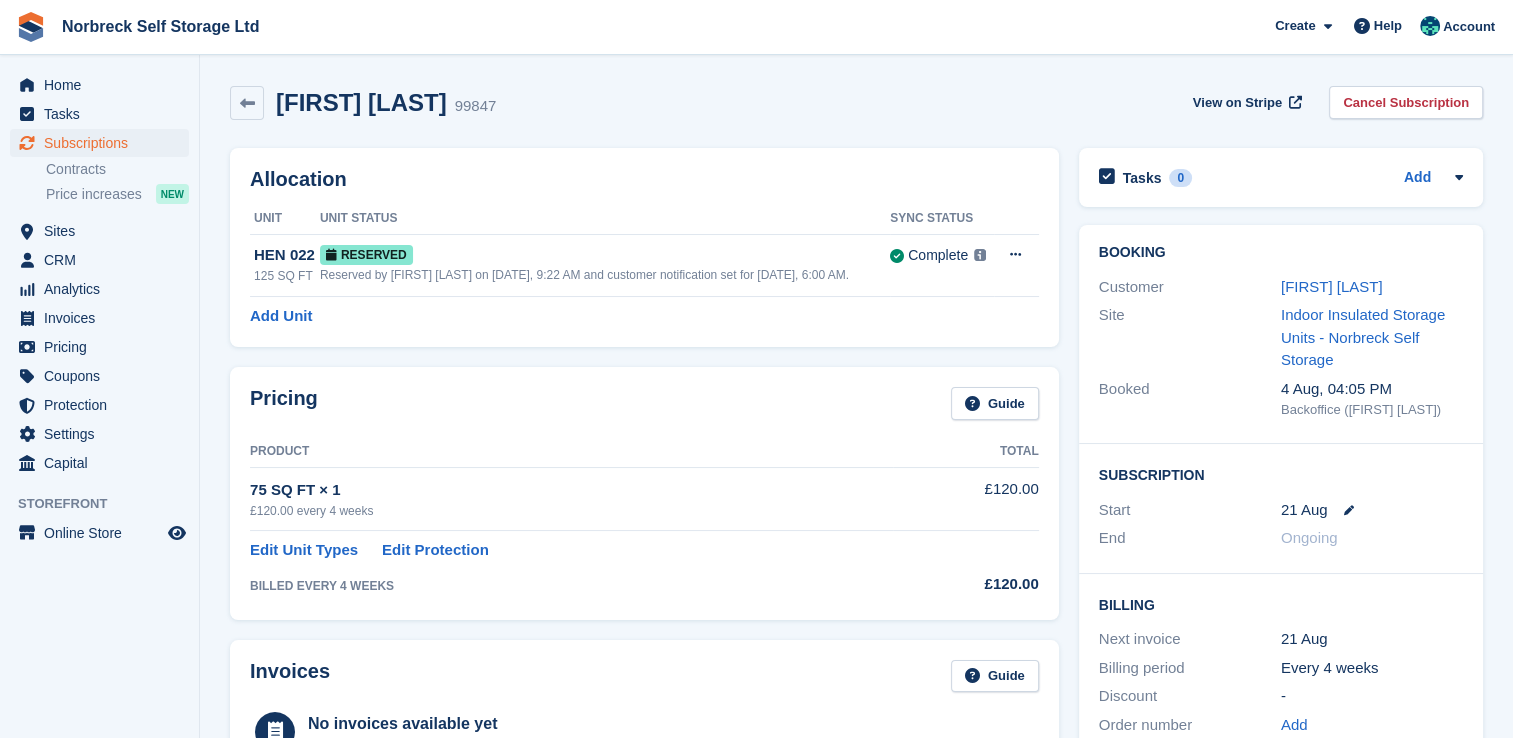 click on "21 Aug" at bounding box center [1372, 510] 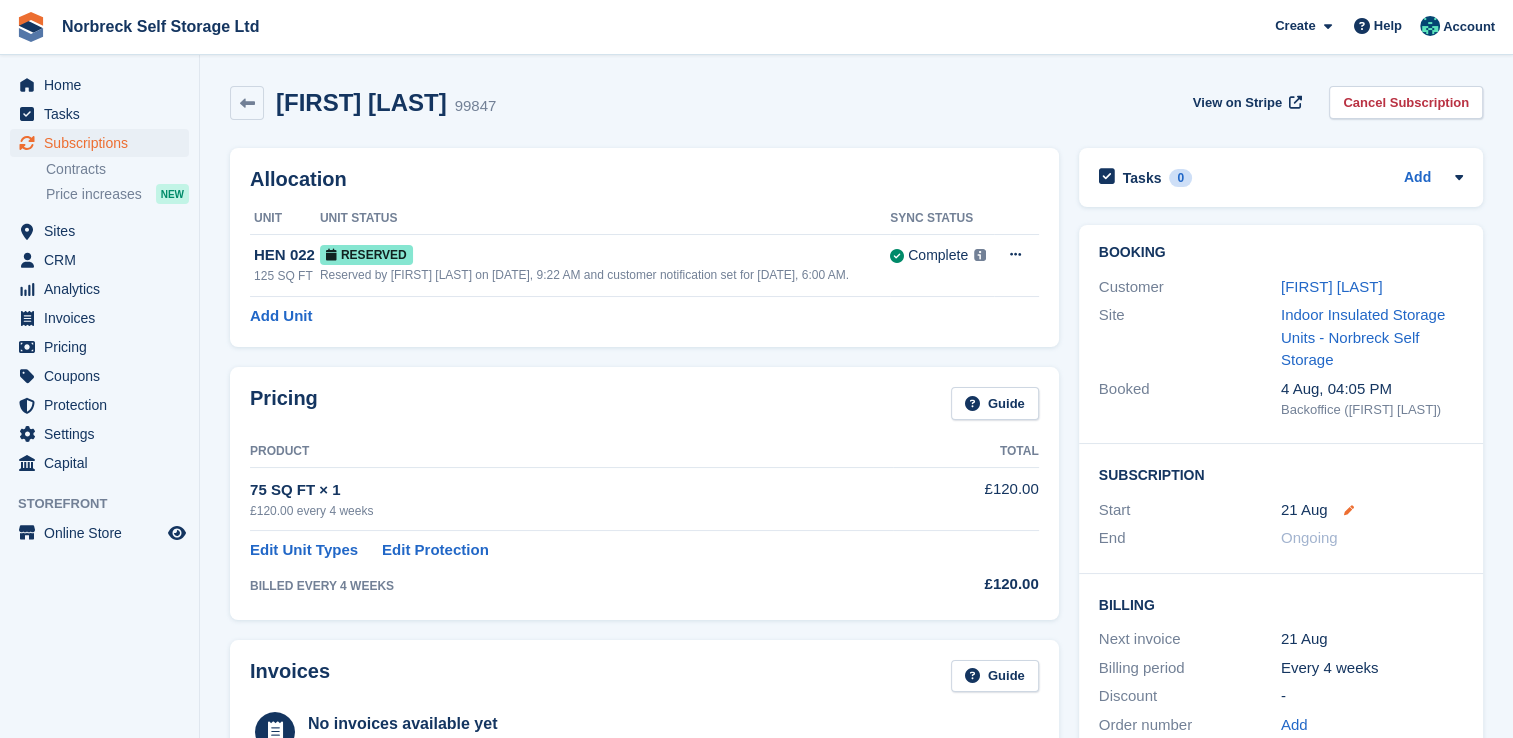 click at bounding box center [1349, 510] 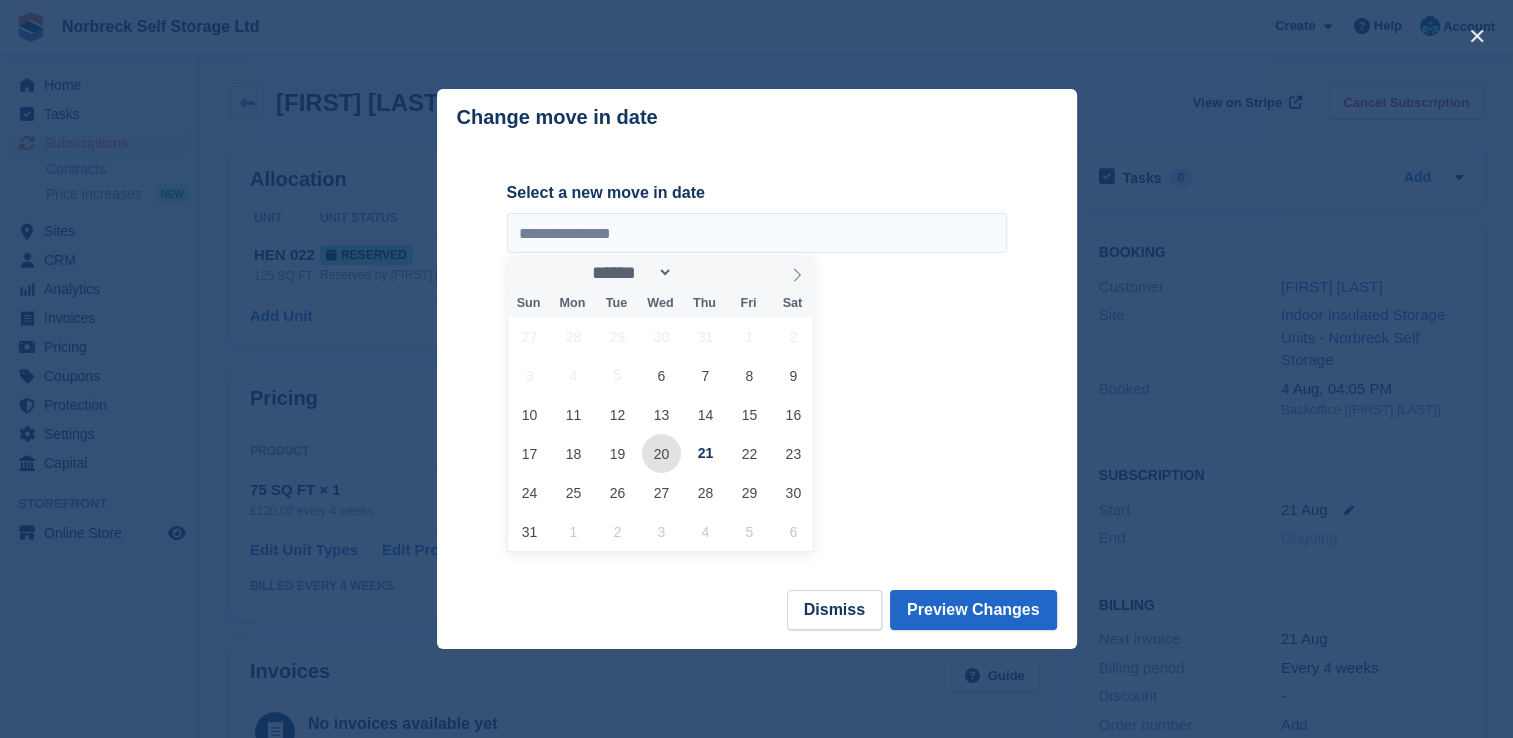 click on "20" at bounding box center (661, 453) 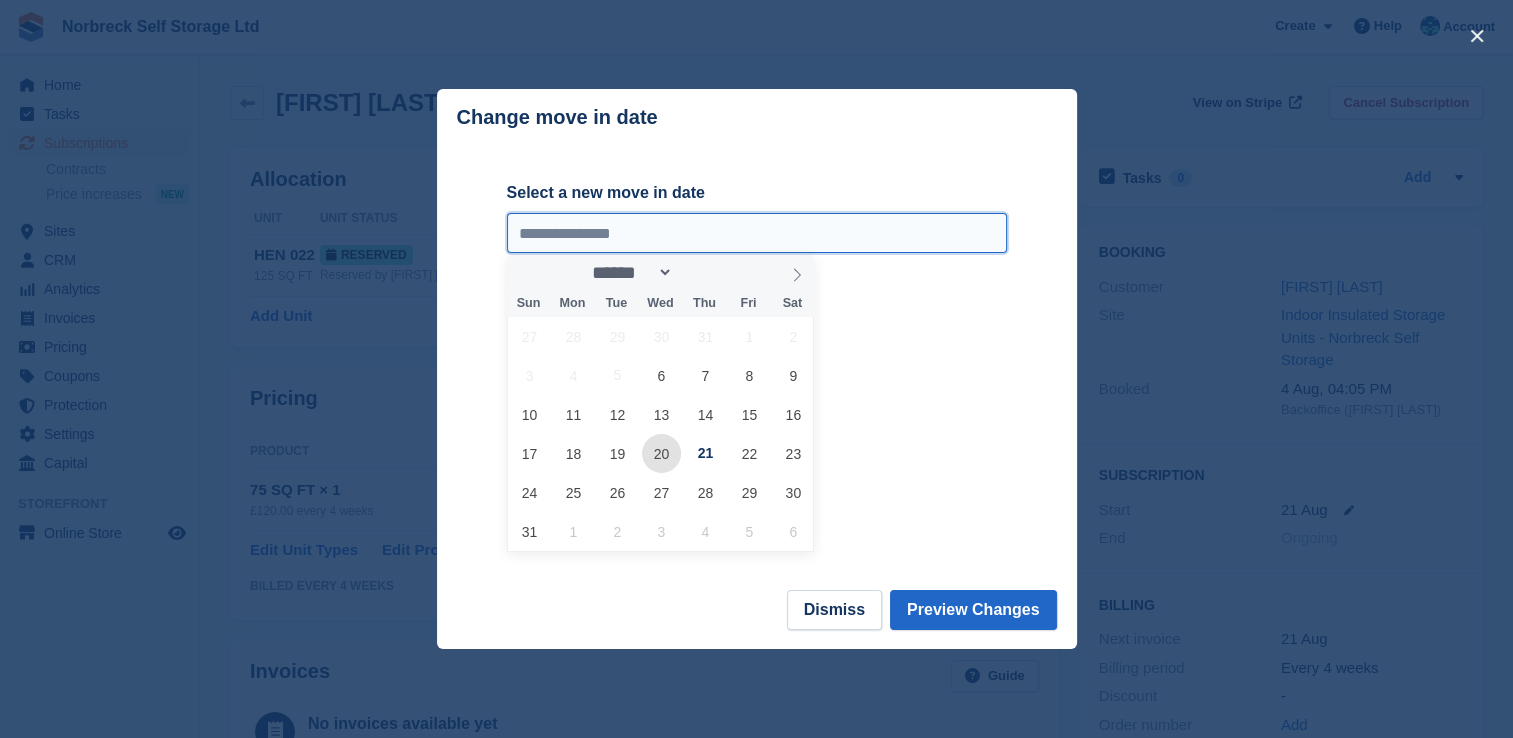 type on "**********" 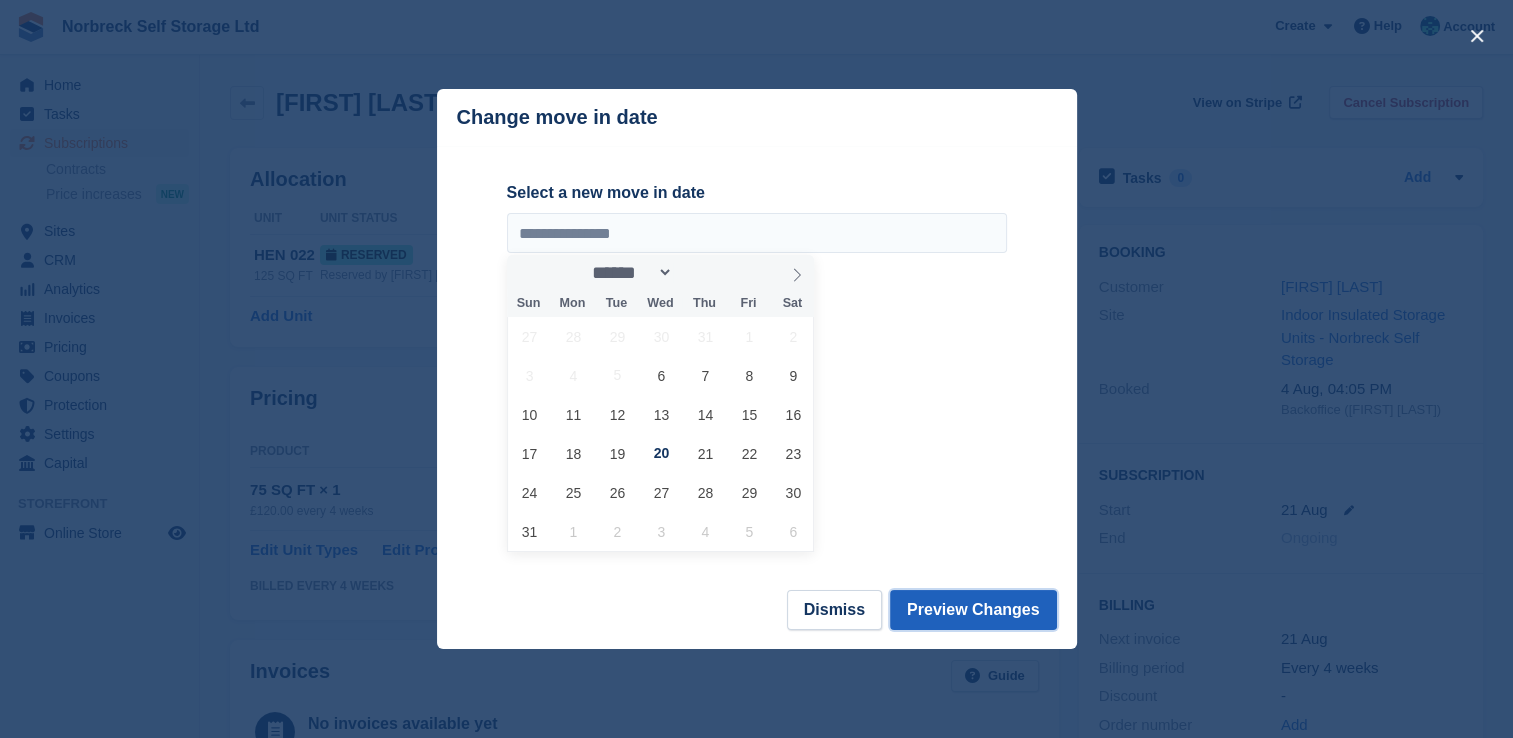 click on "Preview Changes" at bounding box center (973, 610) 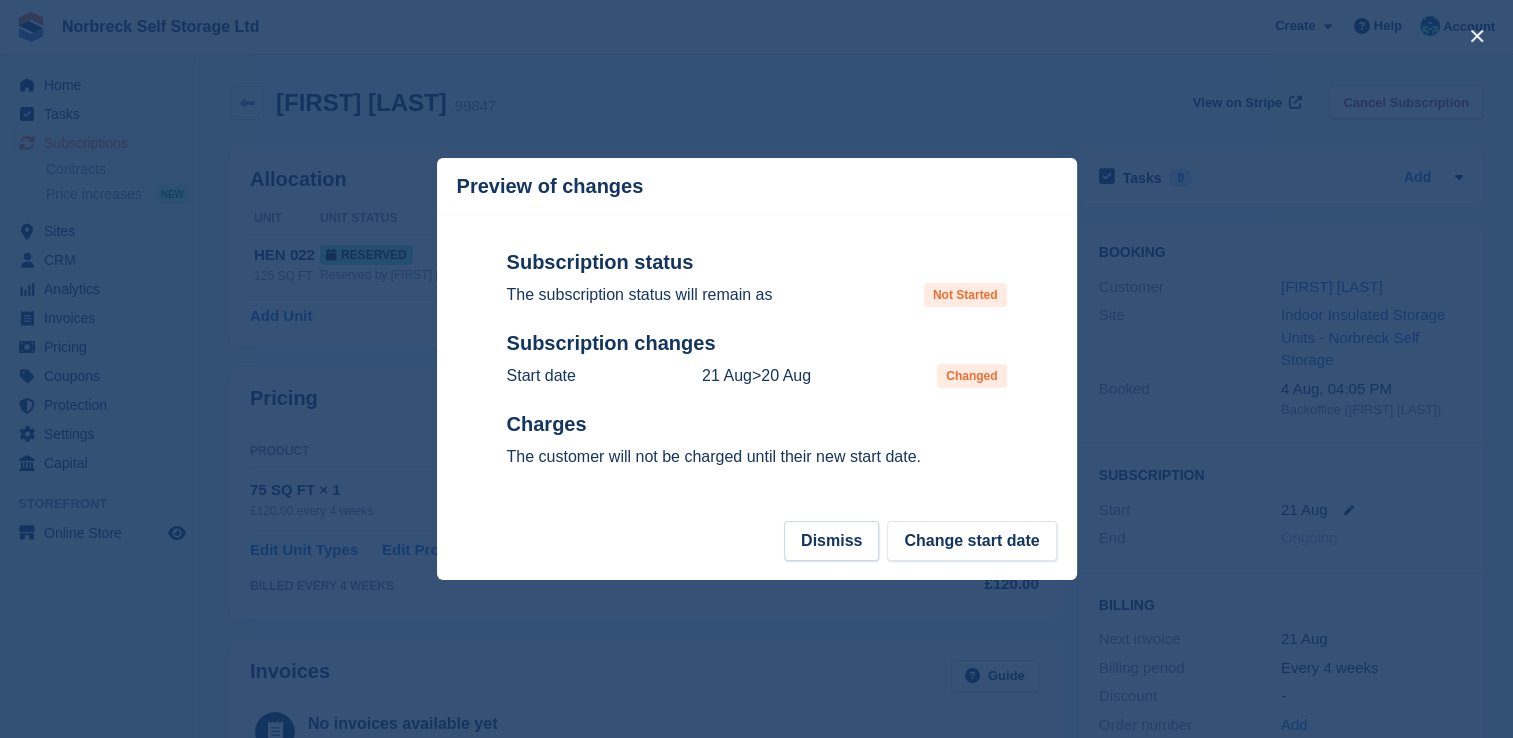 drag, startPoint x: 1018, startPoint y: 579, endPoint x: 1024, endPoint y: 564, distance: 16.155495 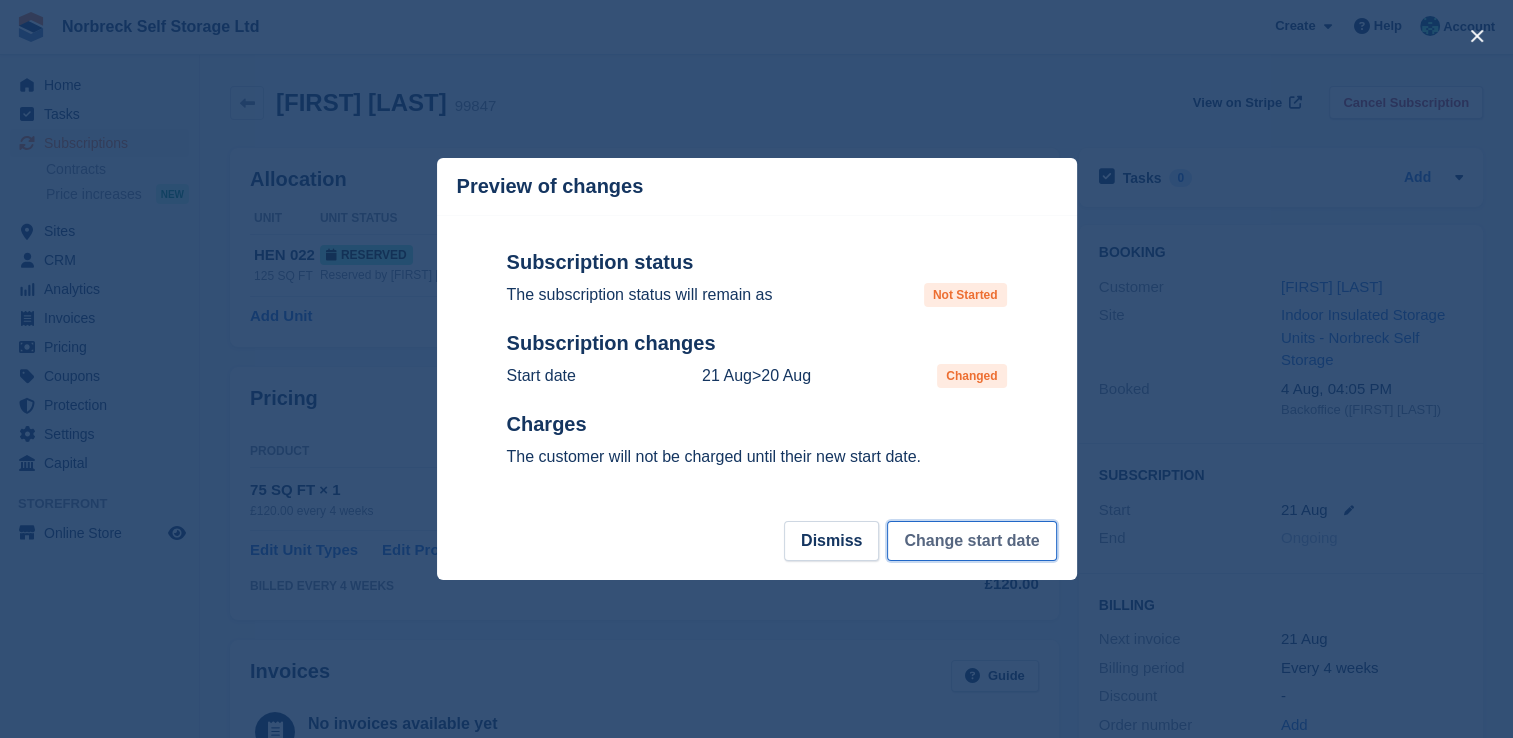 click on "Change start date" at bounding box center [971, 541] 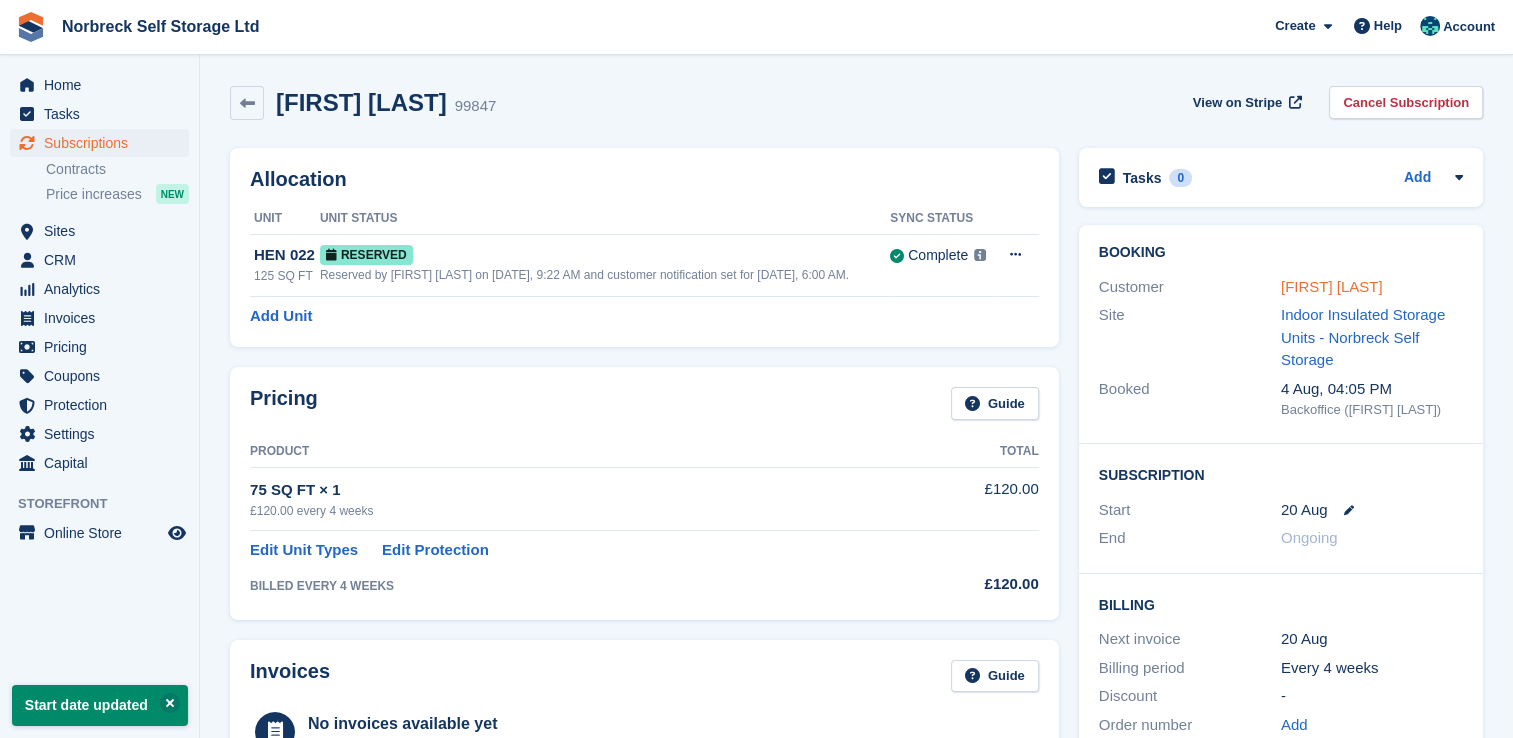 click on "John Butterworth" at bounding box center [1332, 286] 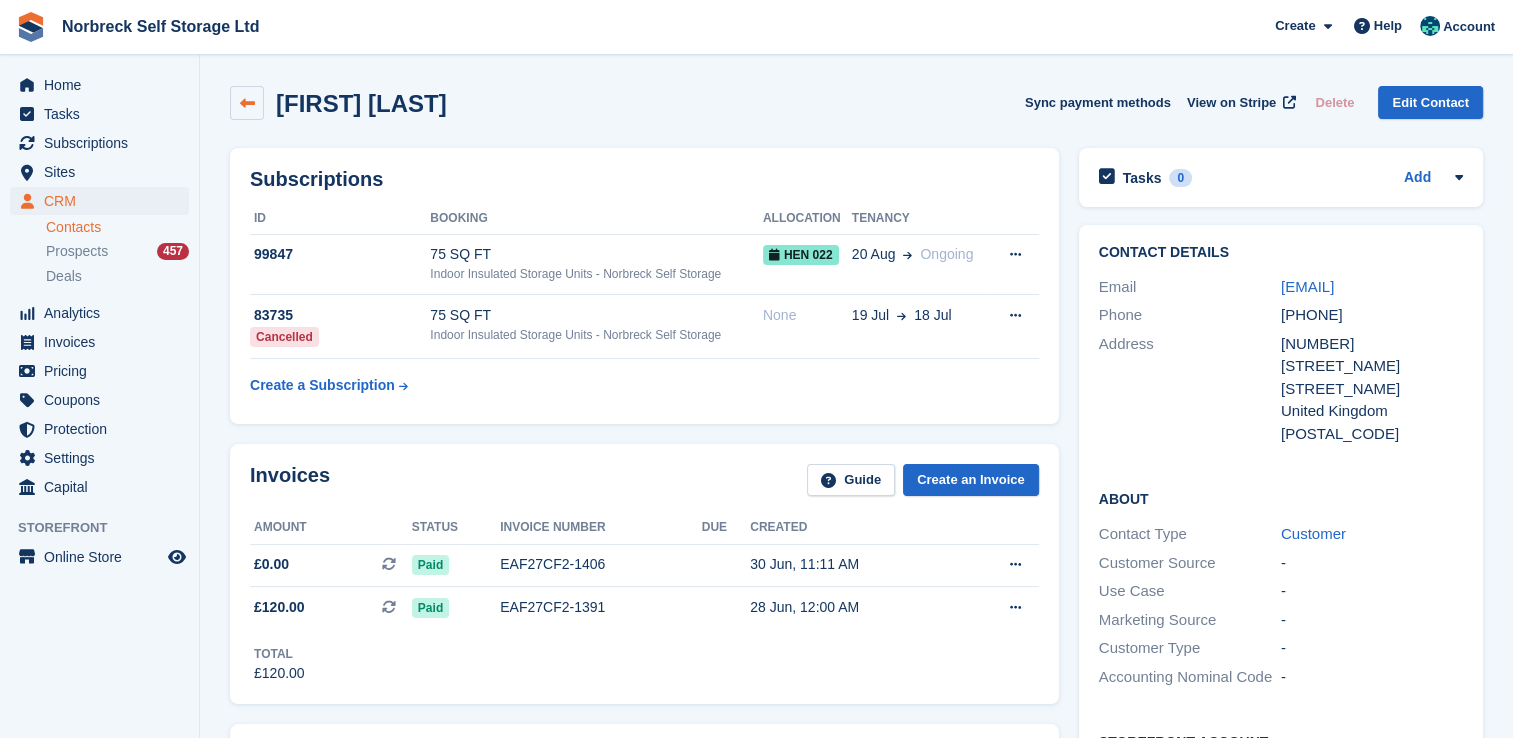 drag, startPoint x: 469, startPoint y: 106, endPoint x: 261, endPoint y: 102, distance: 208.03845 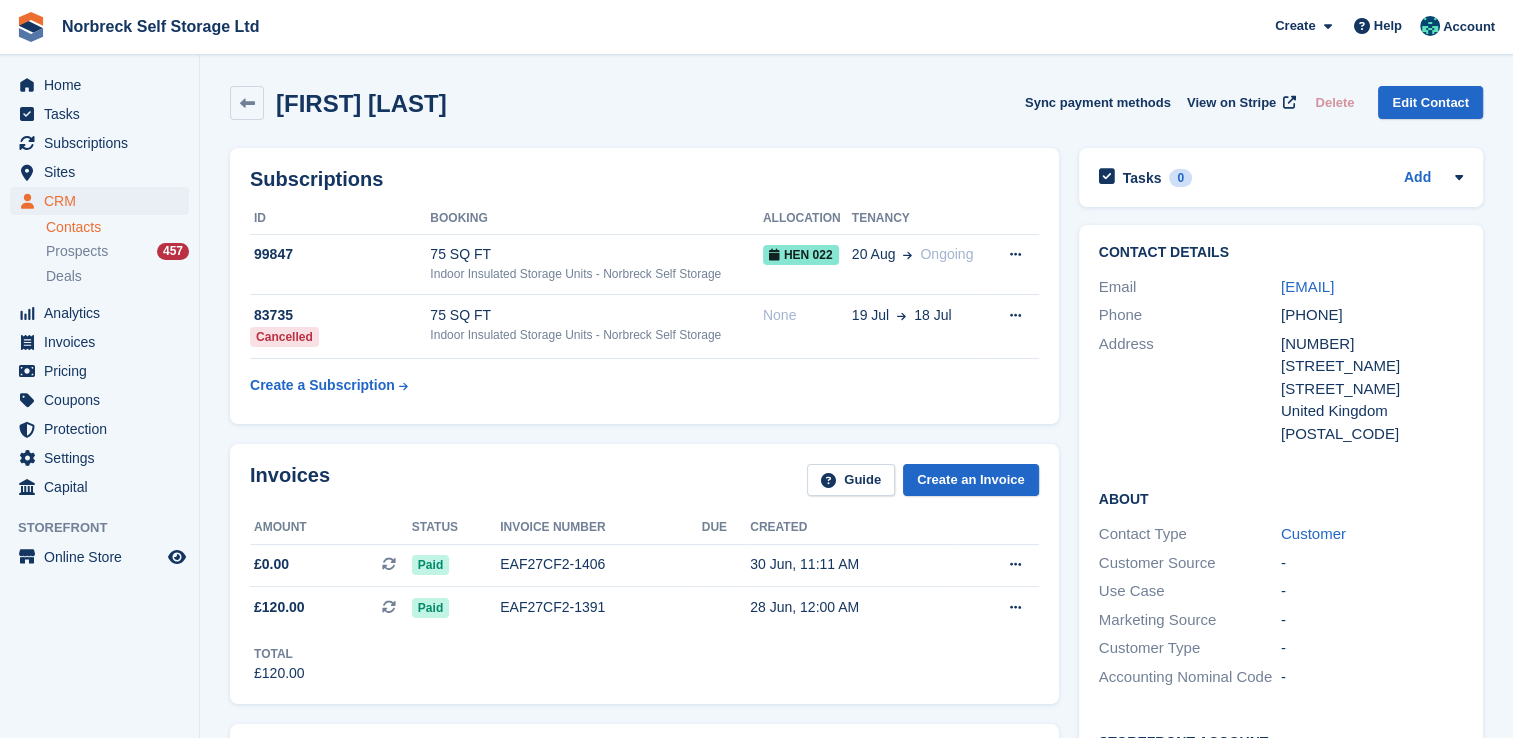 drag, startPoint x: 261, startPoint y: 102, endPoint x: 625, endPoint y: 110, distance: 364.0879 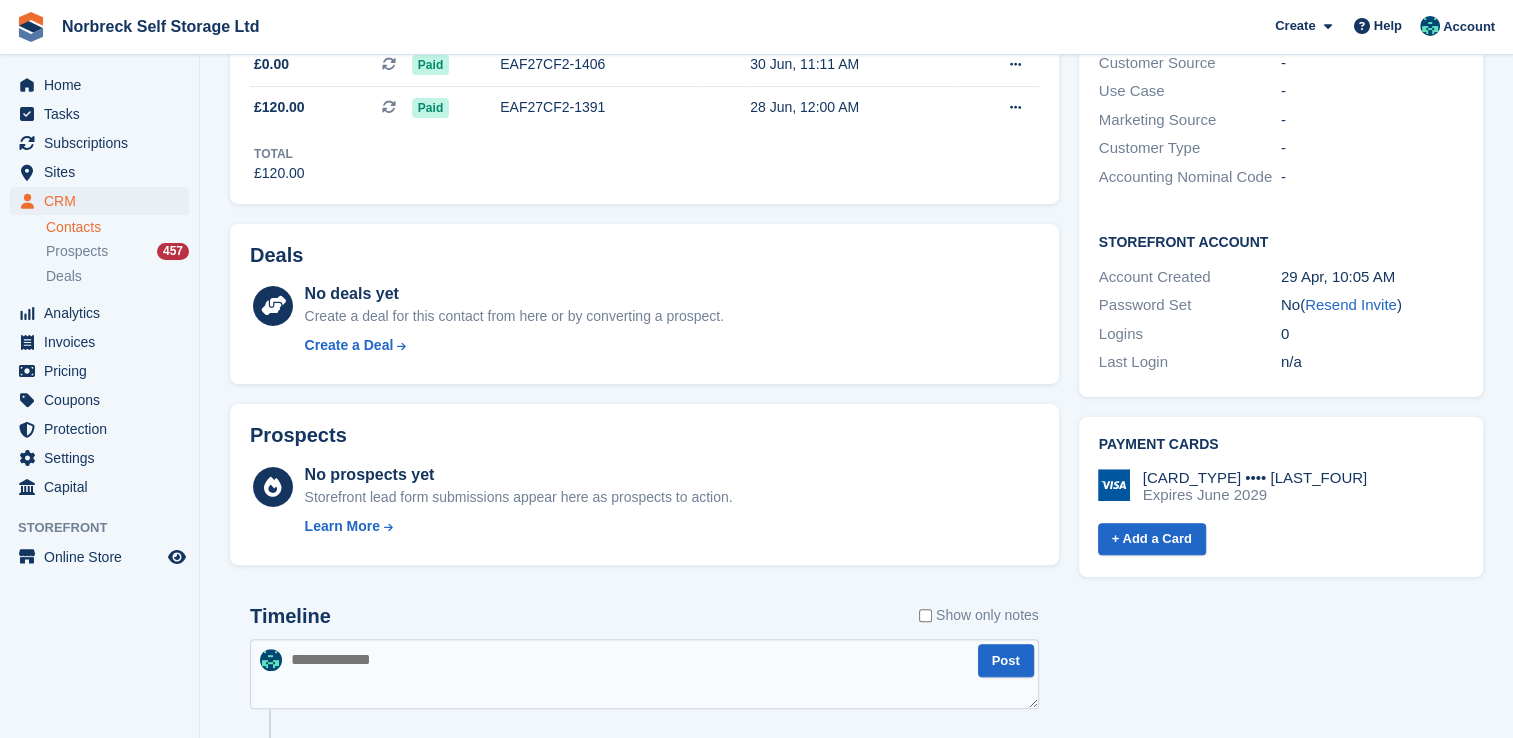 scroll, scrollTop: 0, scrollLeft: 0, axis: both 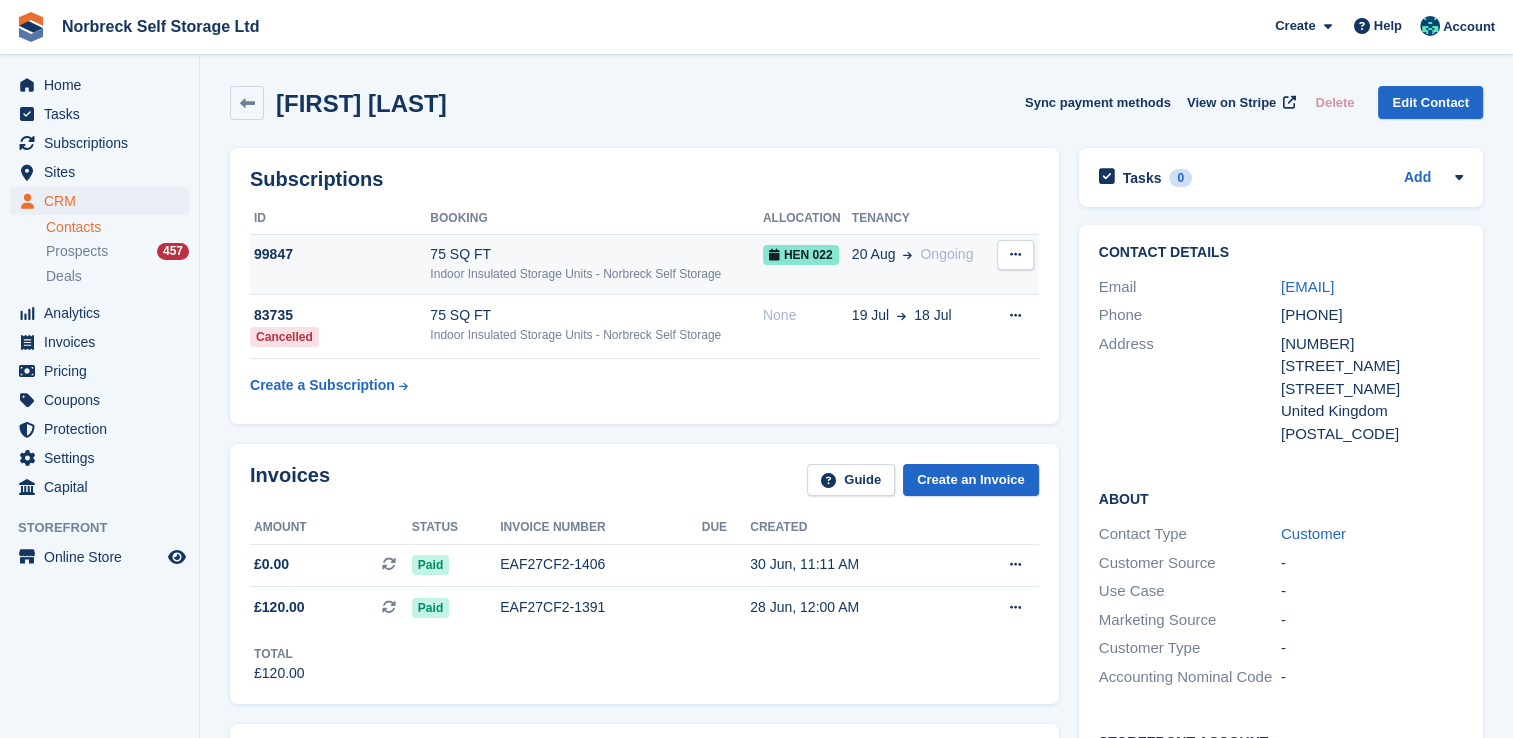click at bounding box center (1015, 255) 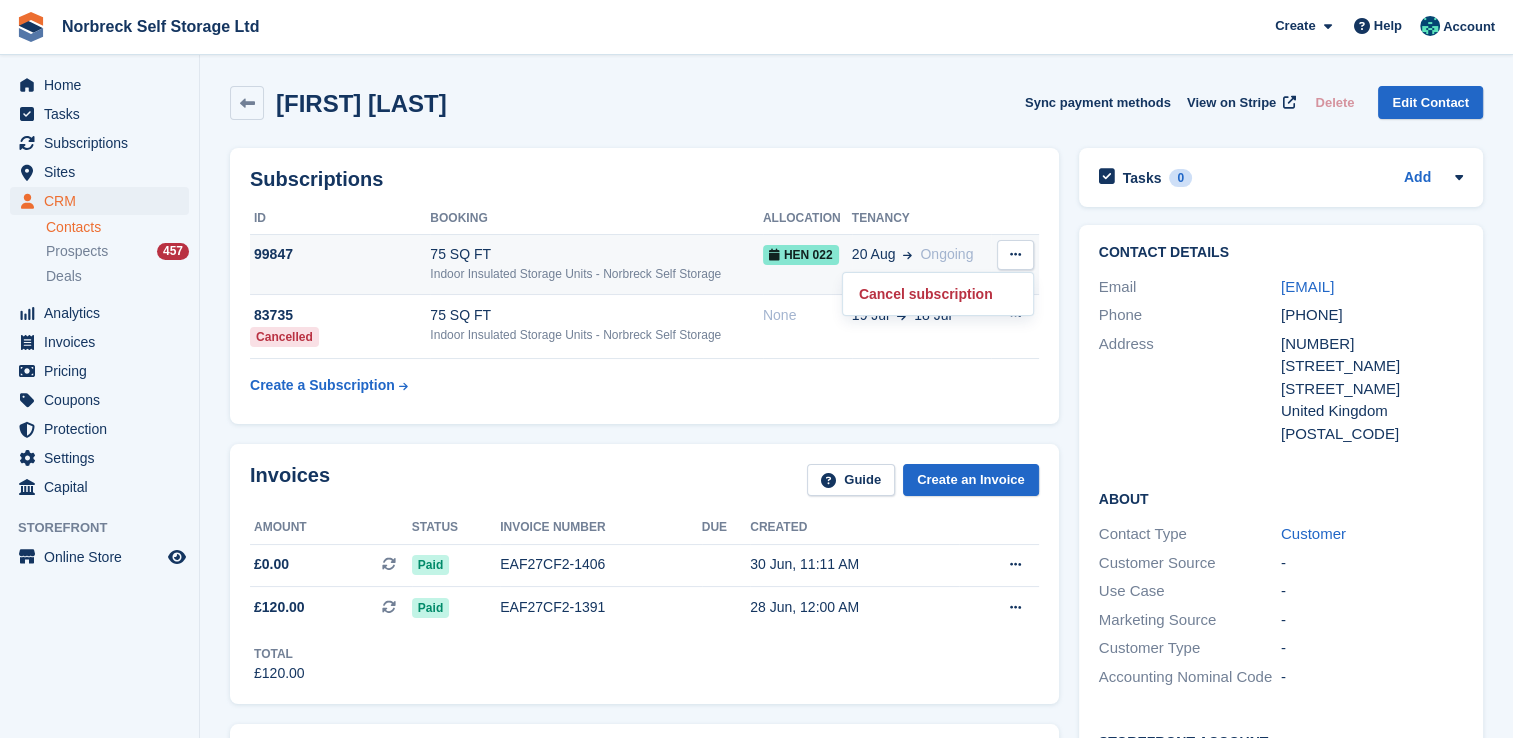 click on "HEN 022" at bounding box center (807, 264) 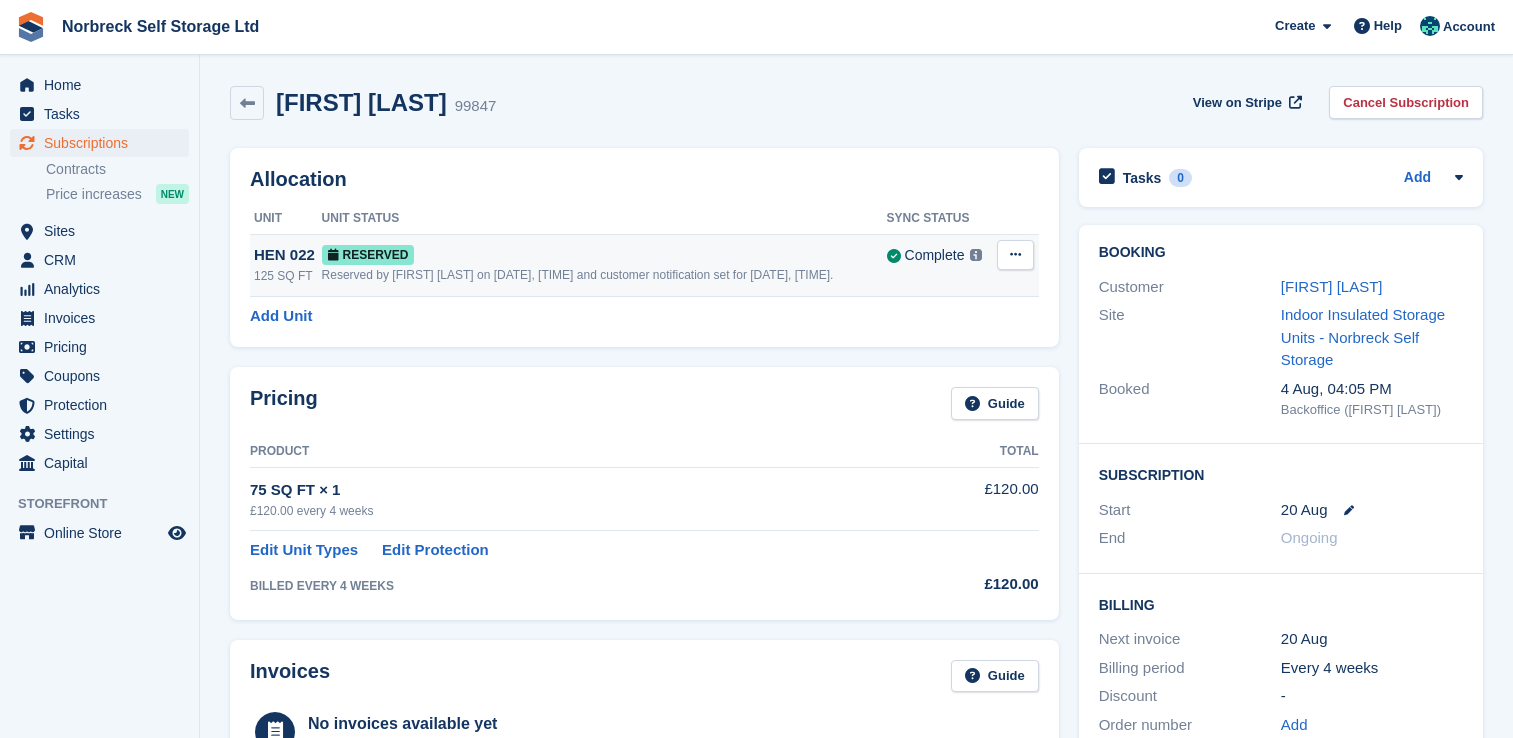 scroll, scrollTop: 0, scrollLeft: 0, axis: both 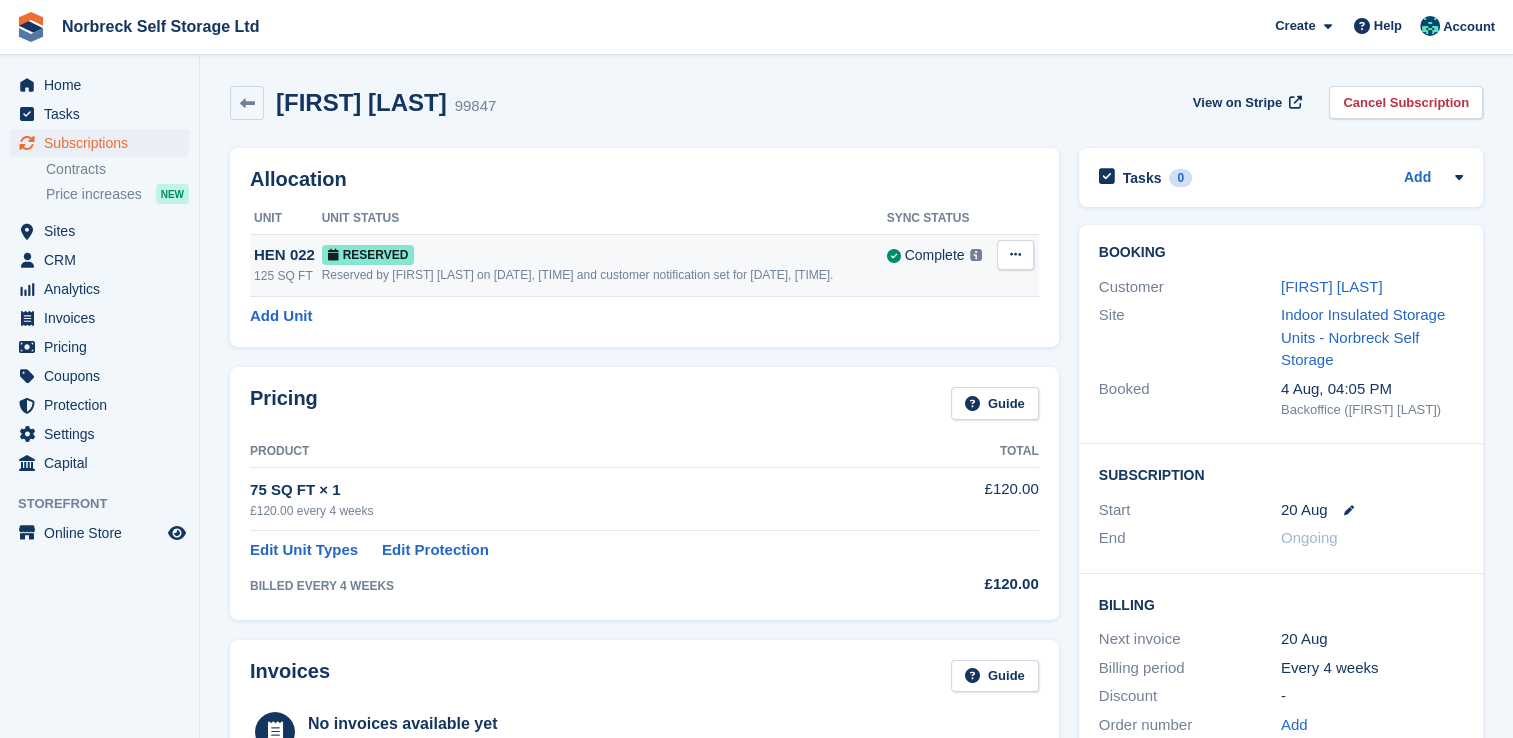 click on "Reserved" at bounding box center [604, 254] 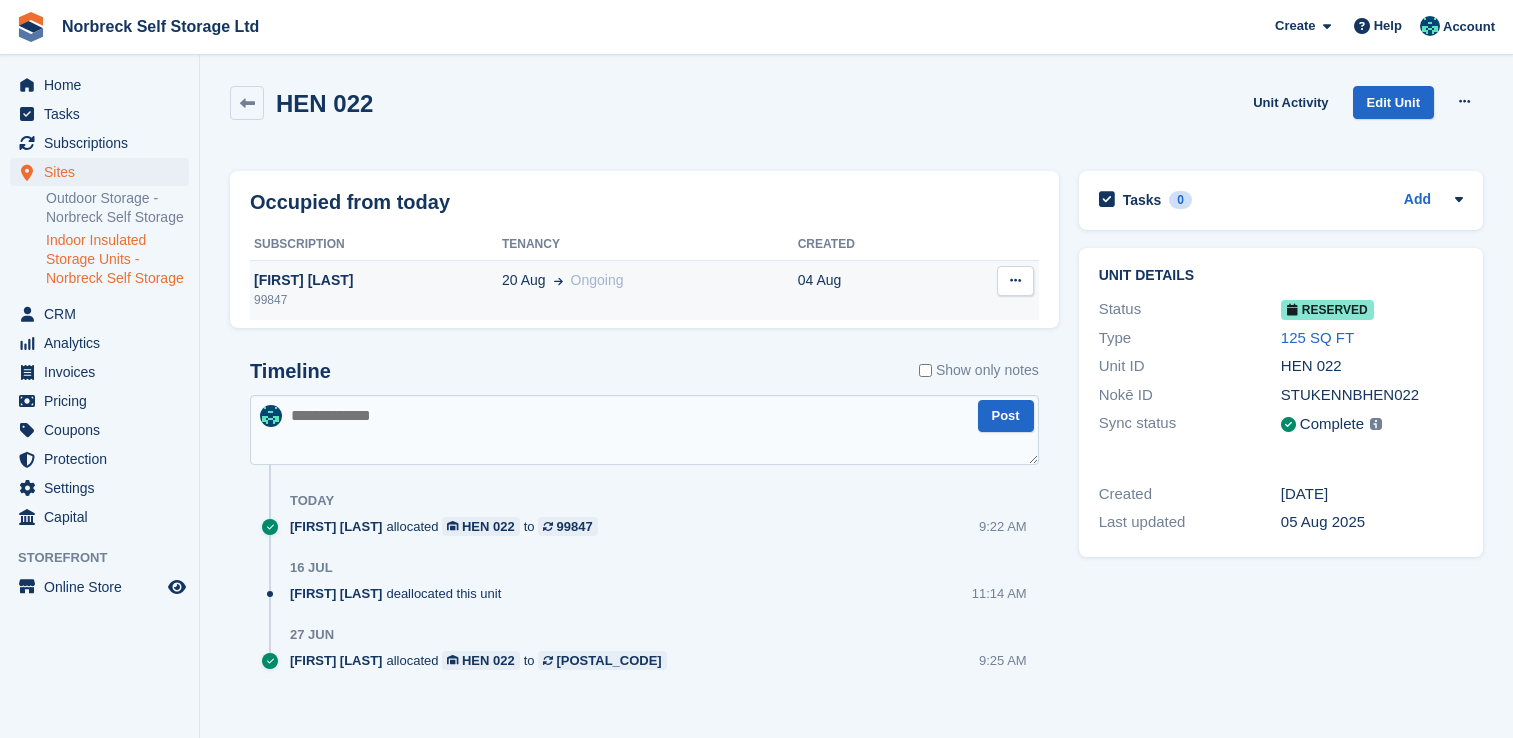 scroll, scrollTop: 0, scrollLeft: 0, axis: both 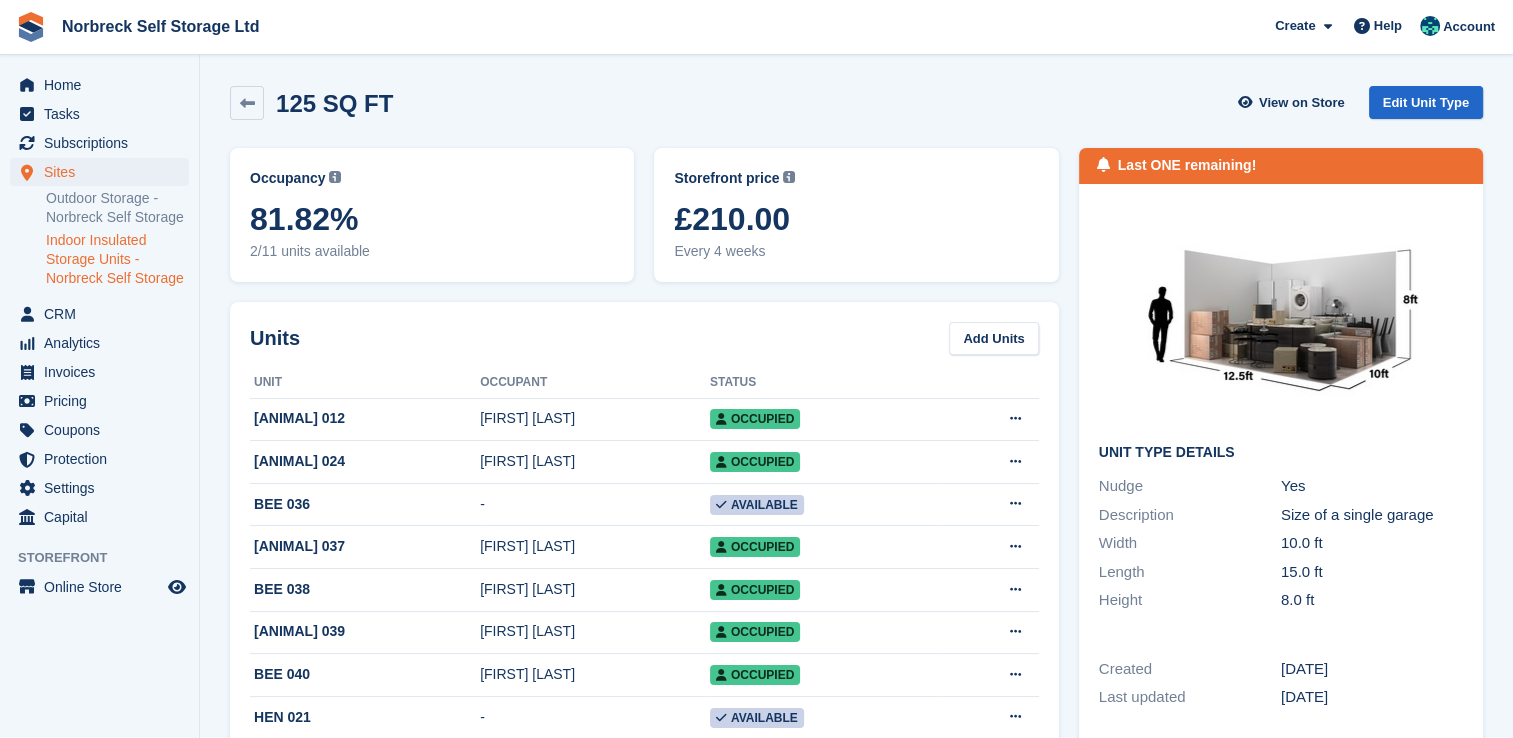 drag, startPoint x: 251, startPoint y: 111, endPoint x: 681, endPoint y: 262, distance: 455.74225 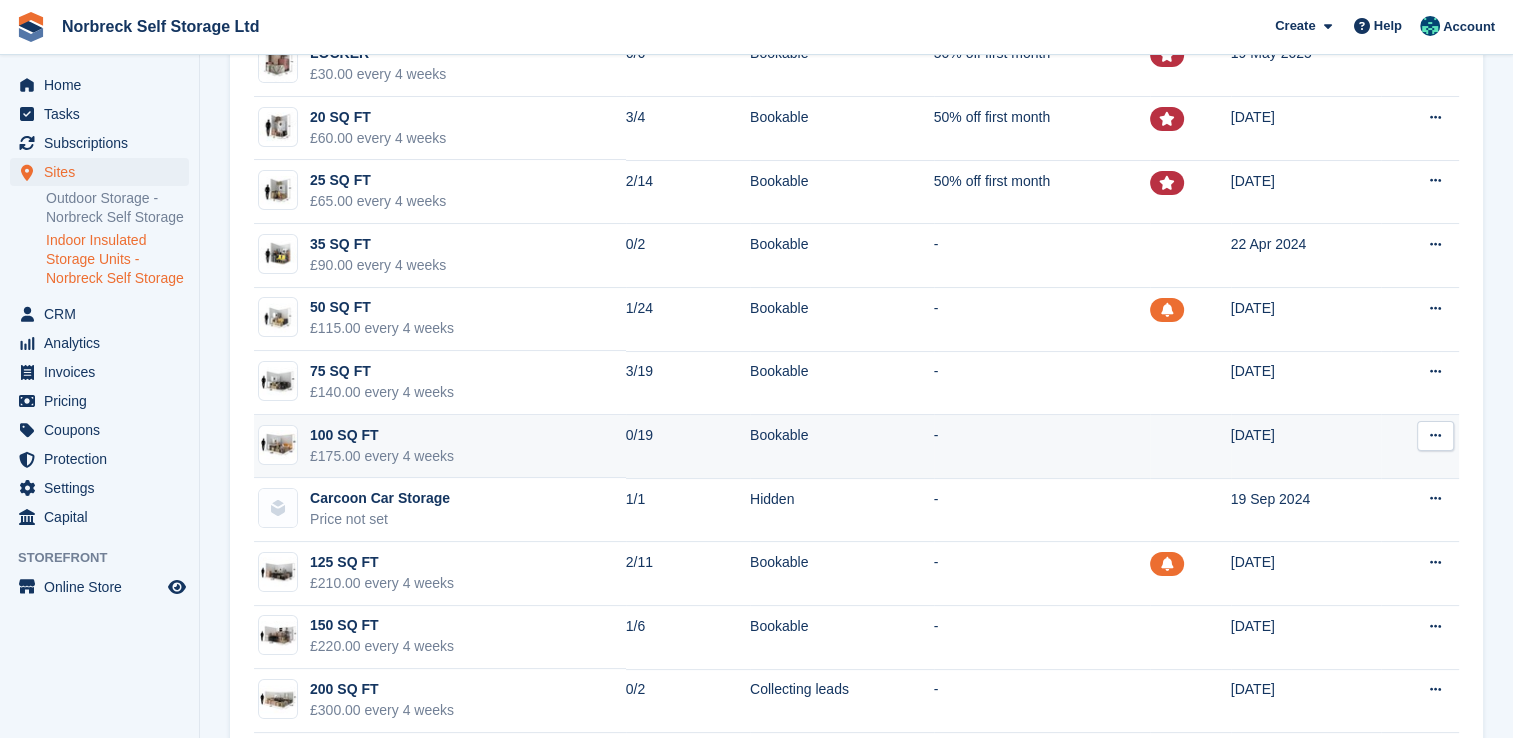 scroll, scrollTop: 0, scrollLeft: 0, axis: both 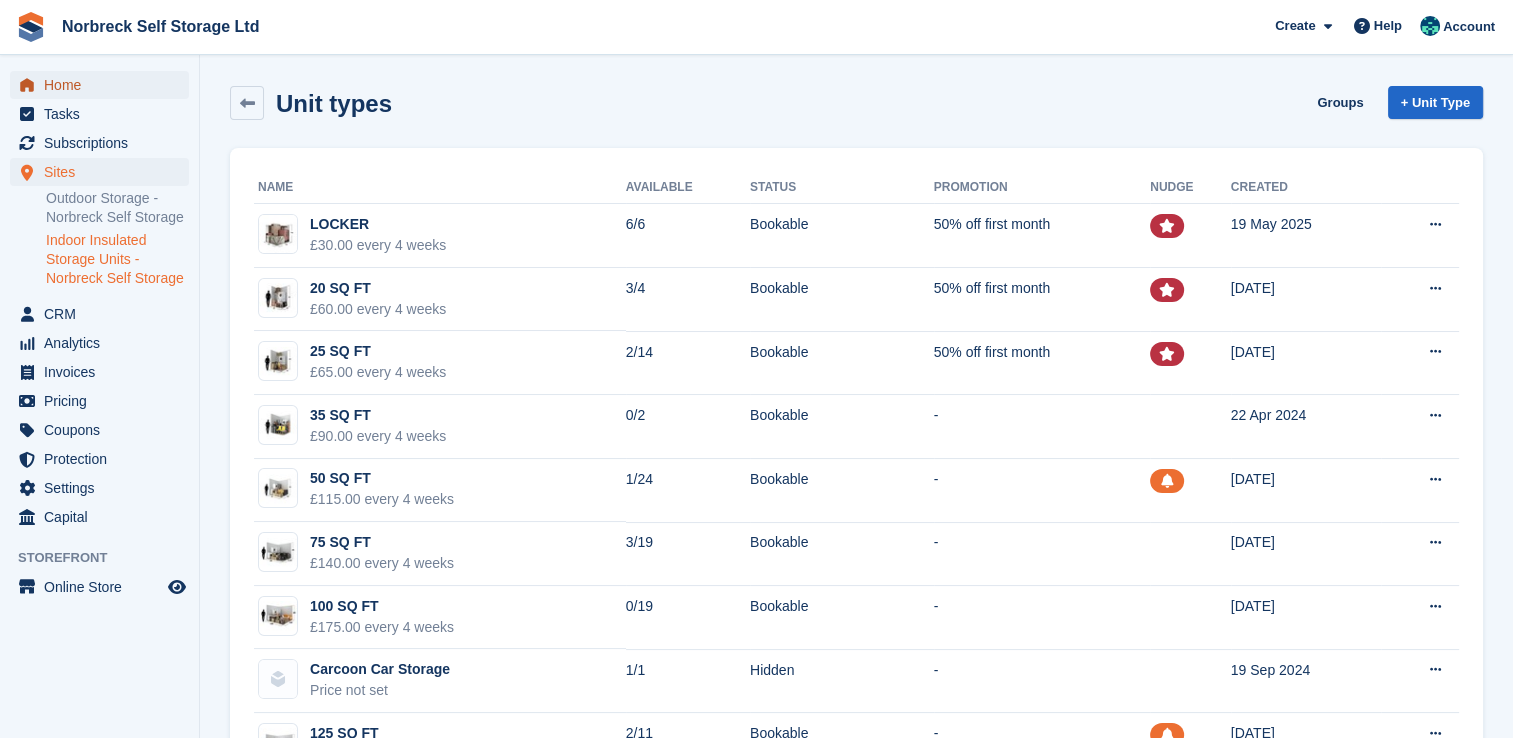 click on "Home" at bounding box center [104, 85] 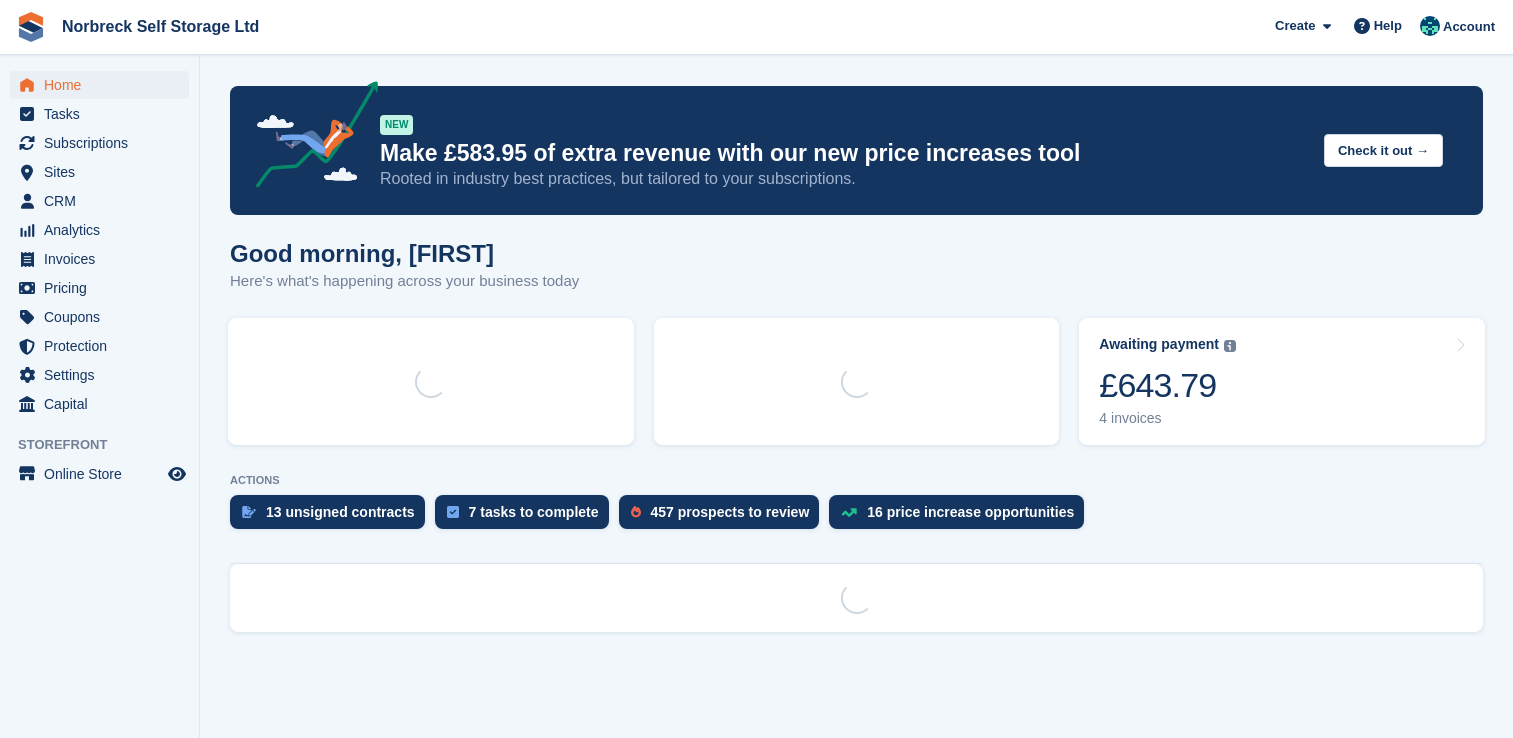 scroll, scrollTop: 0, scrollLeft: 0, axis: both 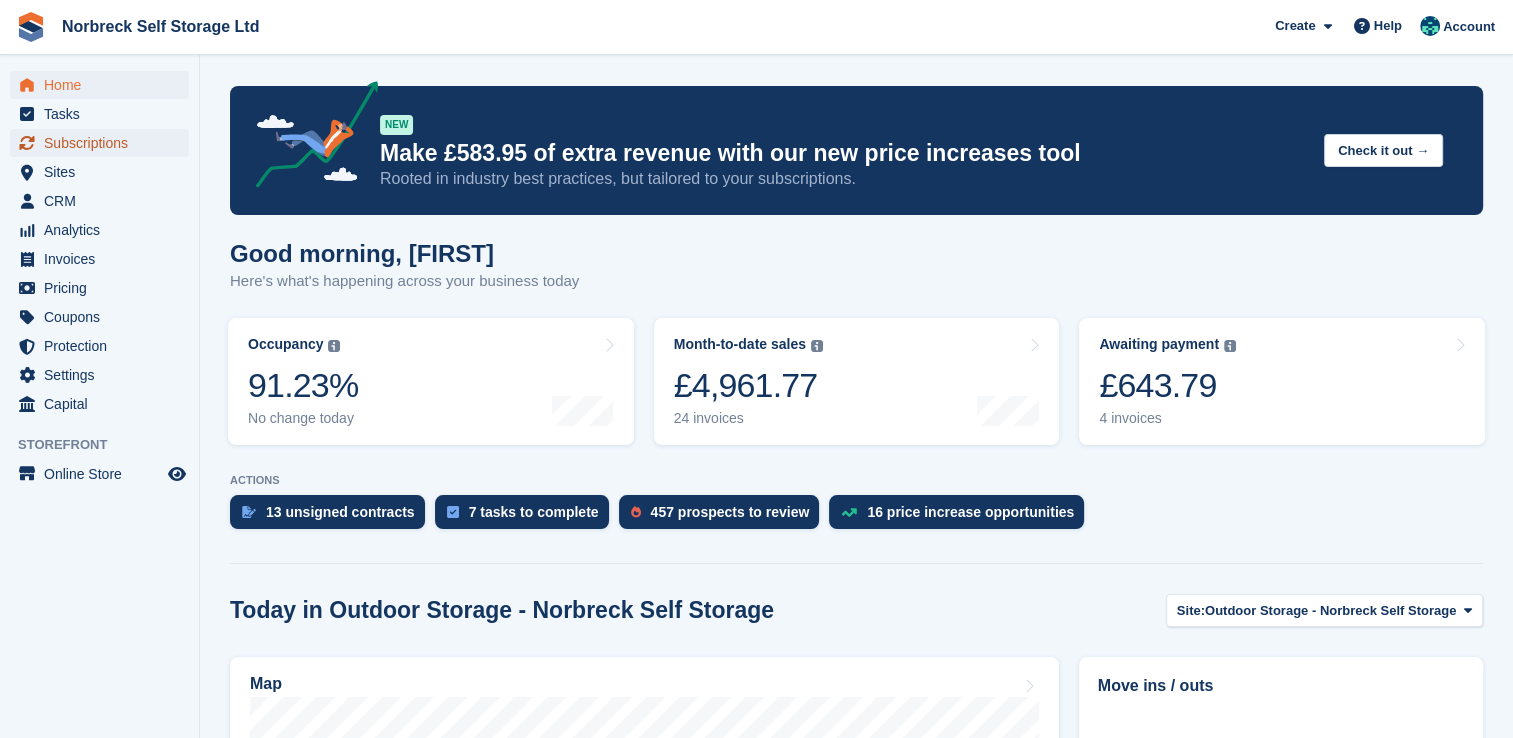 click on "Subscriptions" at bounding box center [104, 143] 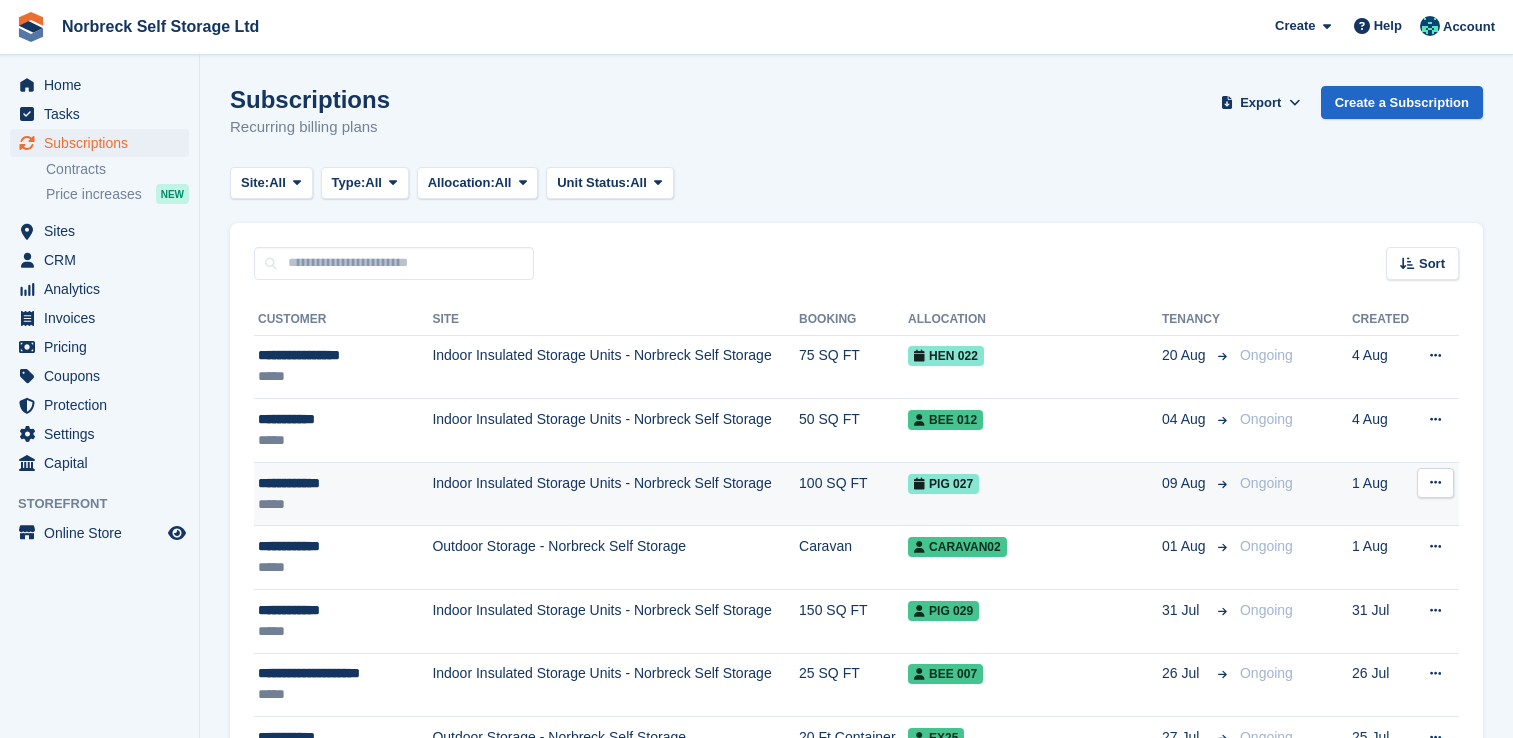 scroll, scrollTop: 0, scrollLeft: 0, axis: both 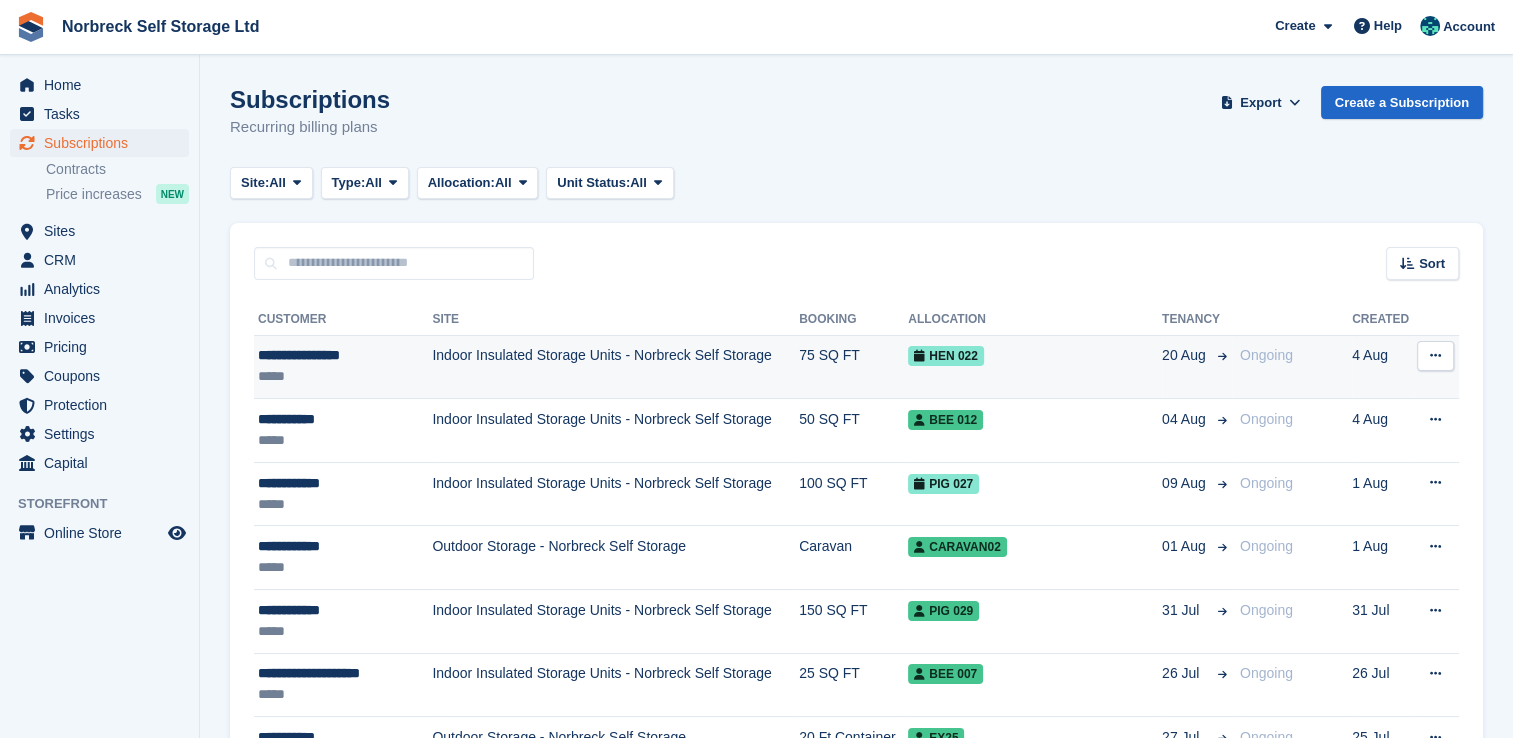 click on "Indoor Insulated Storage Units - Norbreck Self Storage" at bounding box center [615, 367] 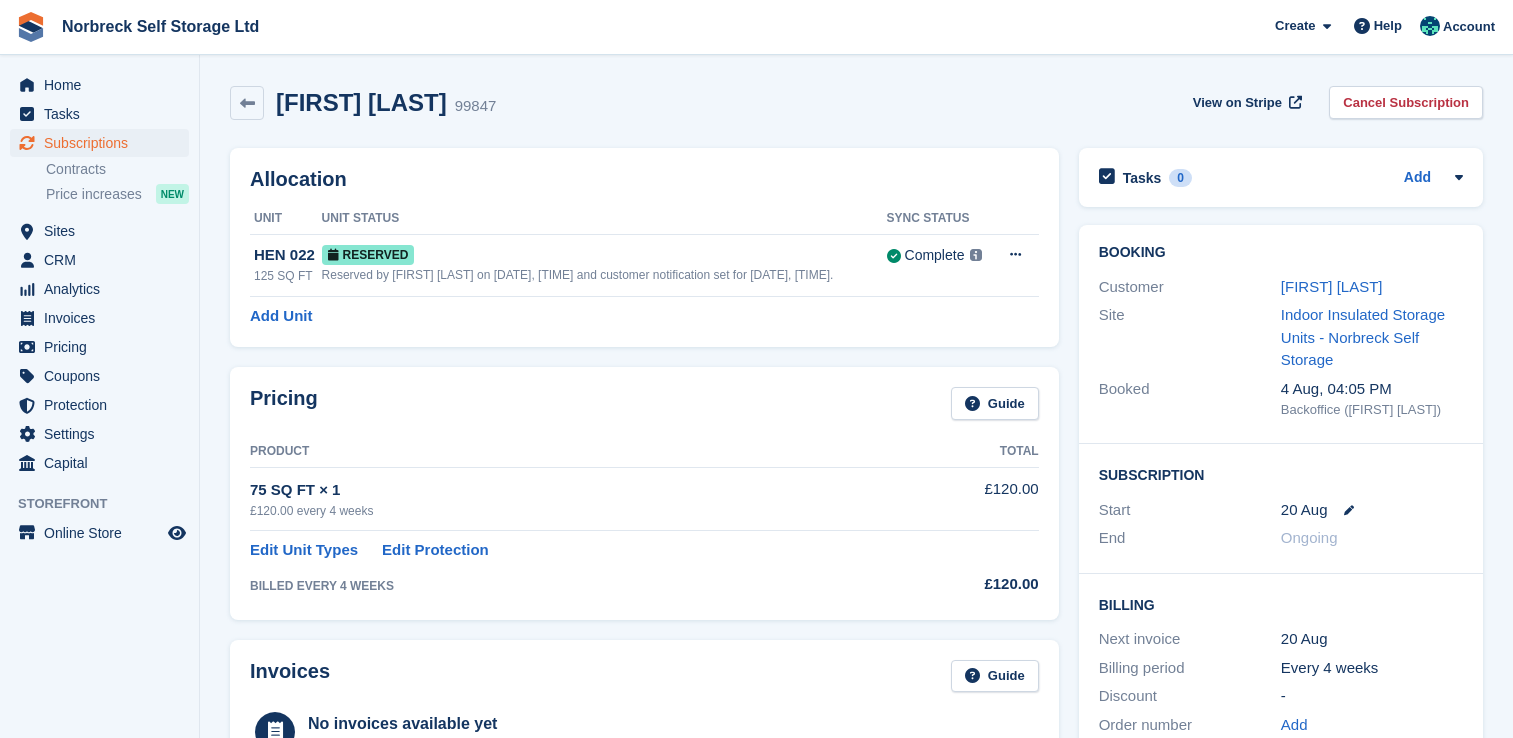 scroll, scrollTop: 0, scrollLeft: 0, axis: both 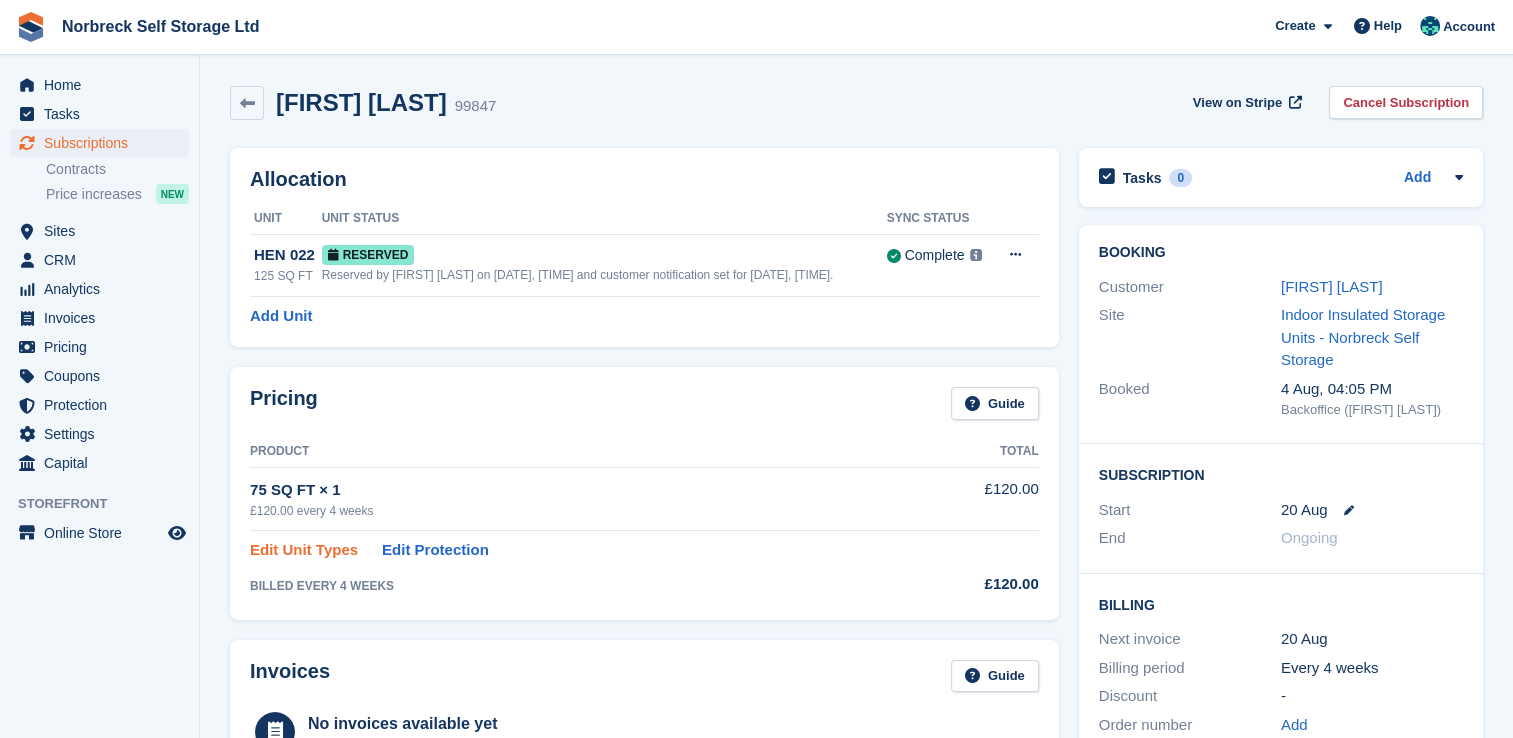 drag, startPoint x: 310, startPoint y: 537, endPoint x: 305, endPoint y: 551, distance: 14.866069 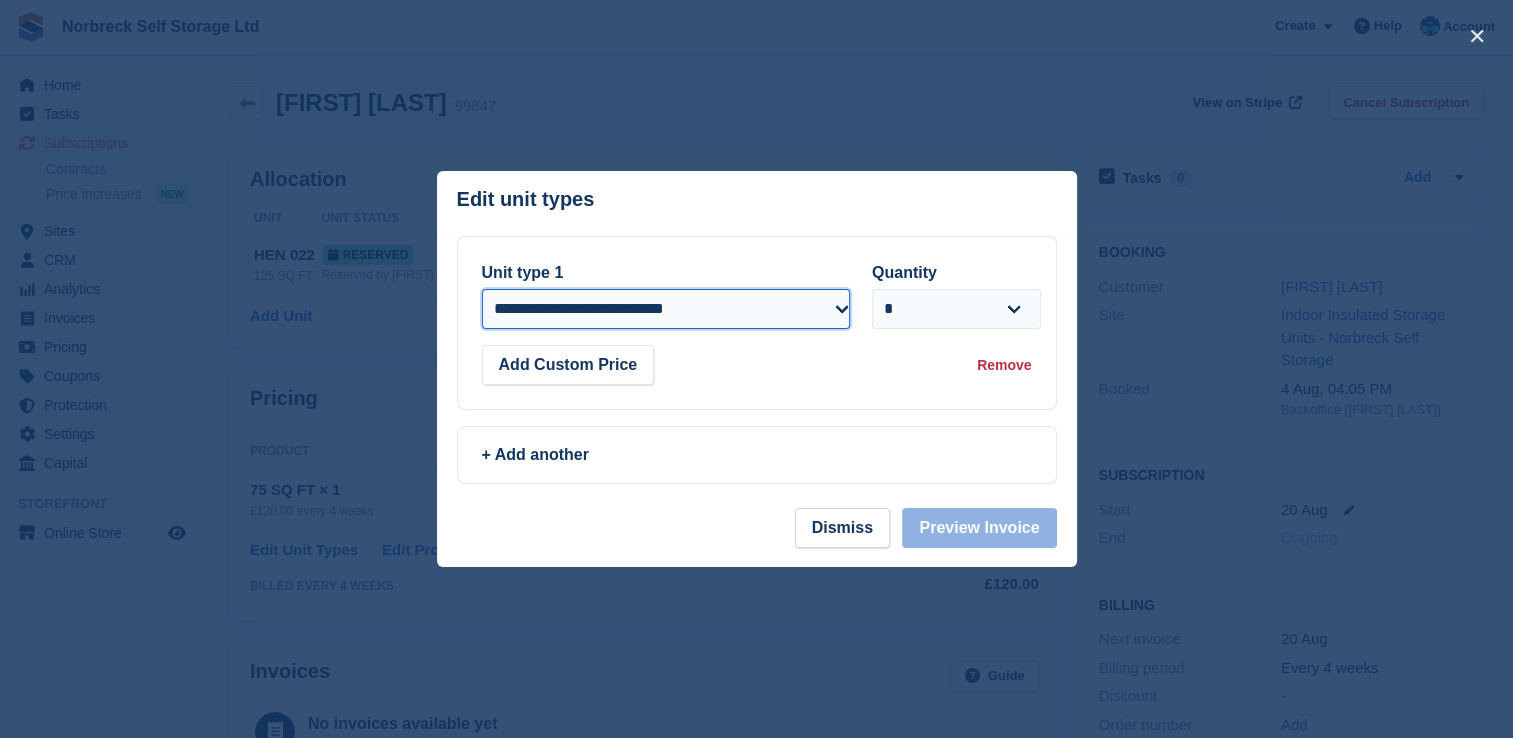 click on "**********" at bounding box center (666, 309) 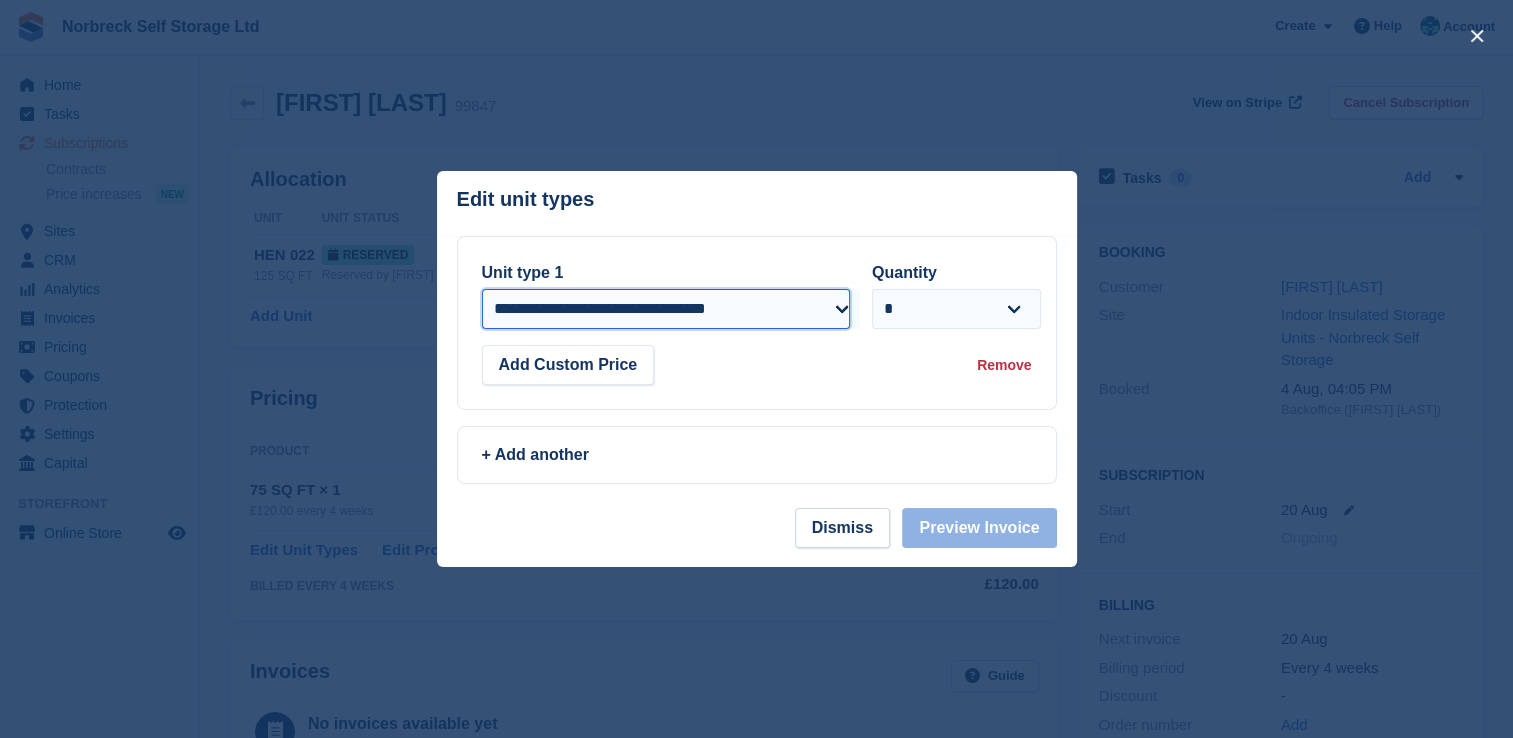 click on "**********" at bounding box center [666, 309] 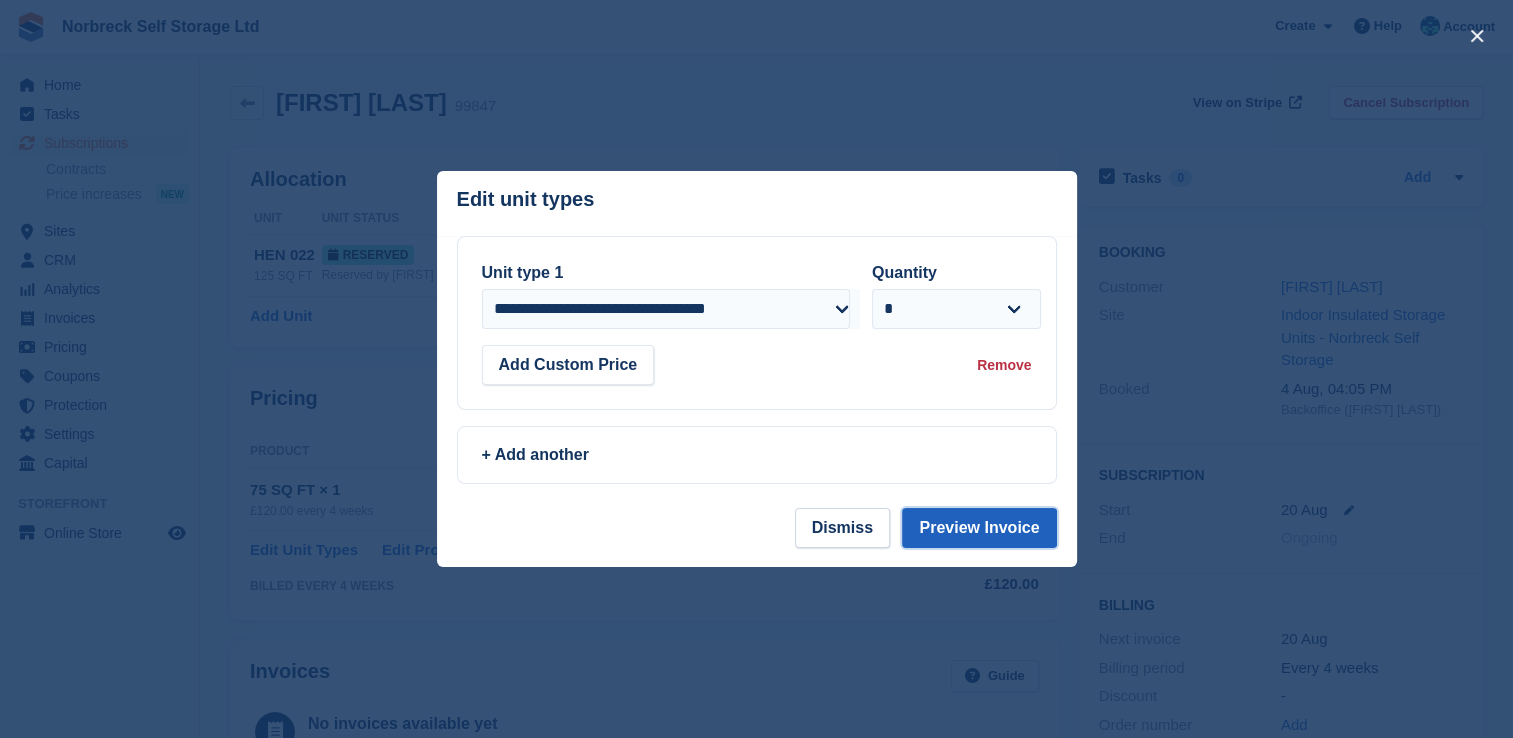 click on "Preview Invoice" at bounding box center (979, 528) 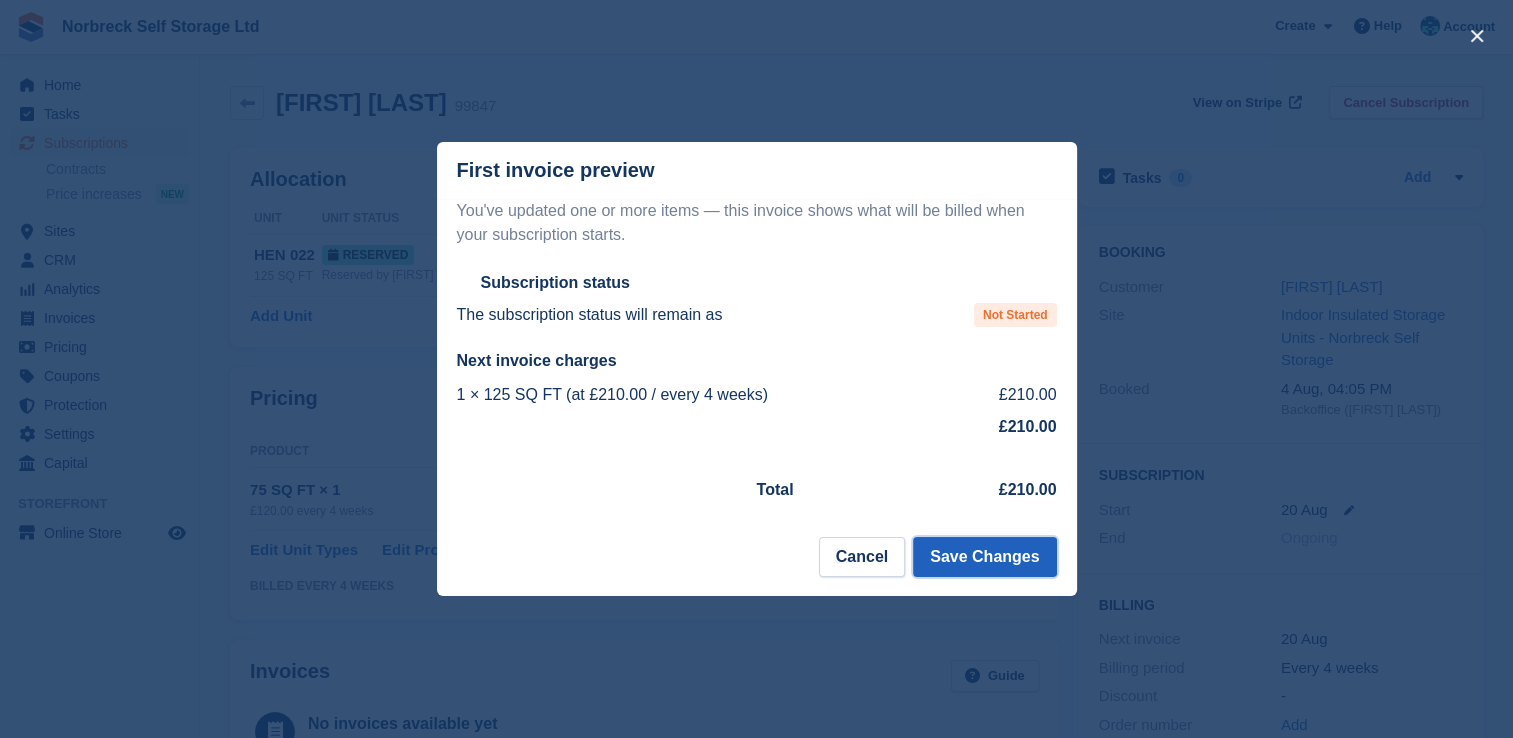 click on "Save Changes" at bounding box center [984, 557] 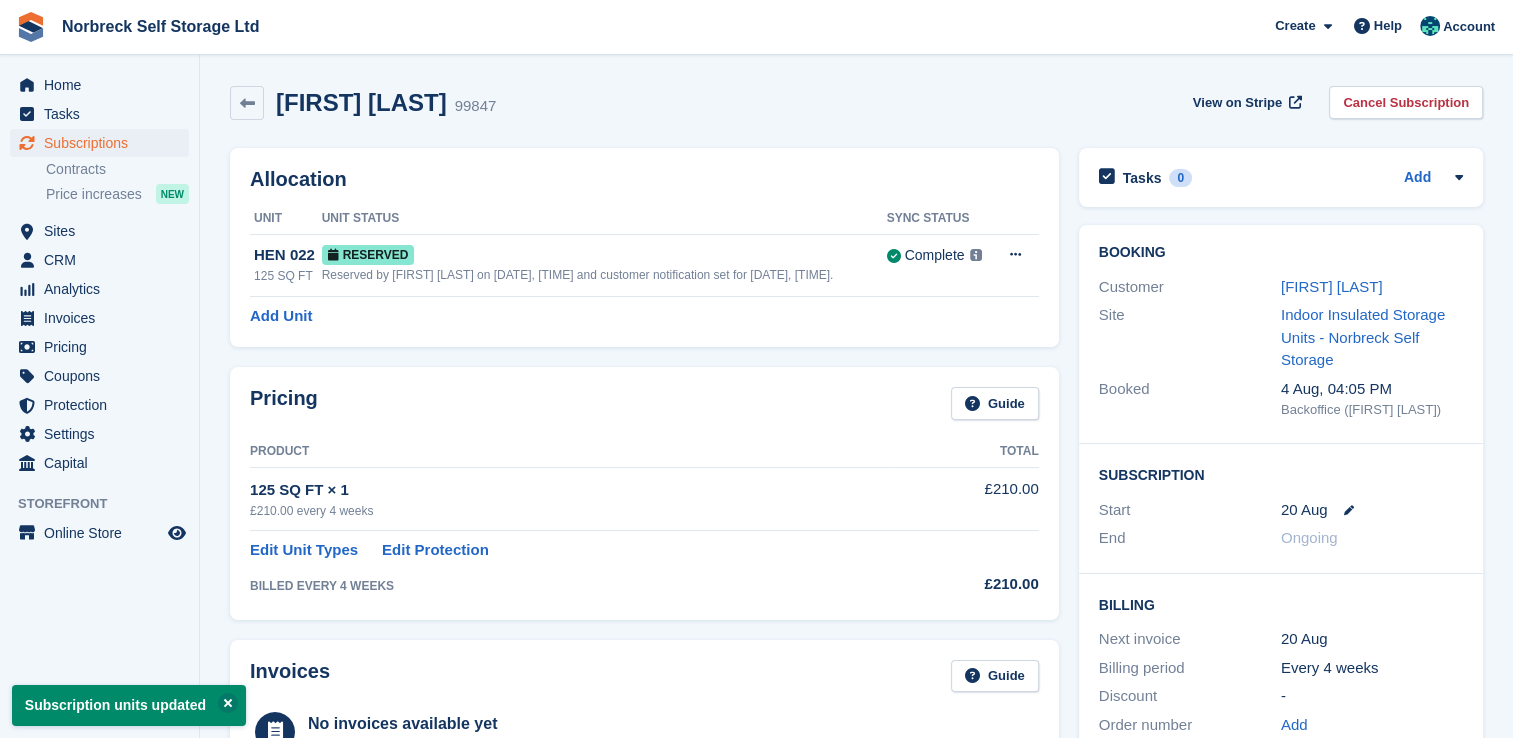 click on "Home
Tasks
Subscriptions
Subscriptions
Subscriptions
Contracts
Price increases
NEW
Contracts
Price increases
NEW
Sites
Sites
Sites
Outdoor Storage - Norbreck Self Storage" at bounding box center (99, 374) 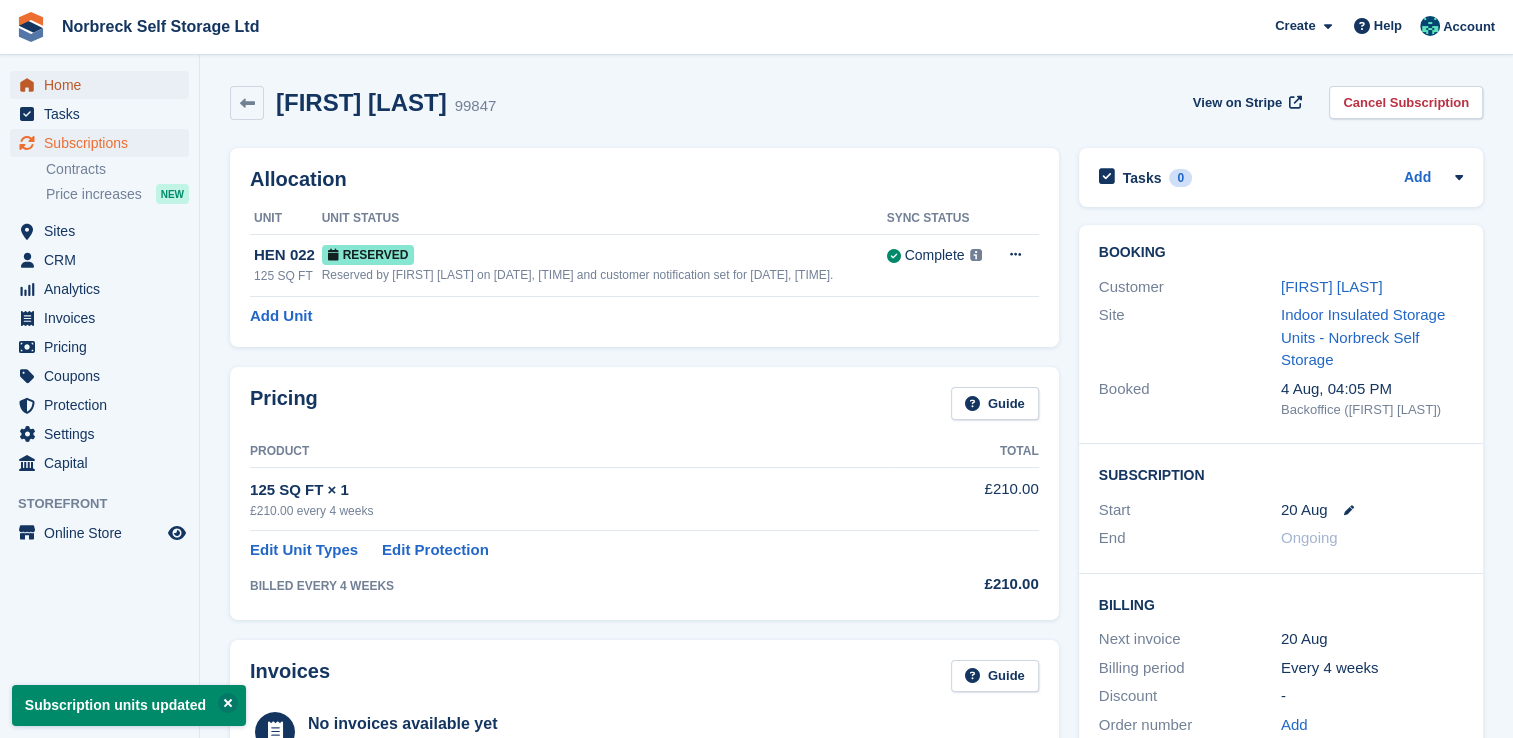 click on "Home" at bounding box center [104, 85] 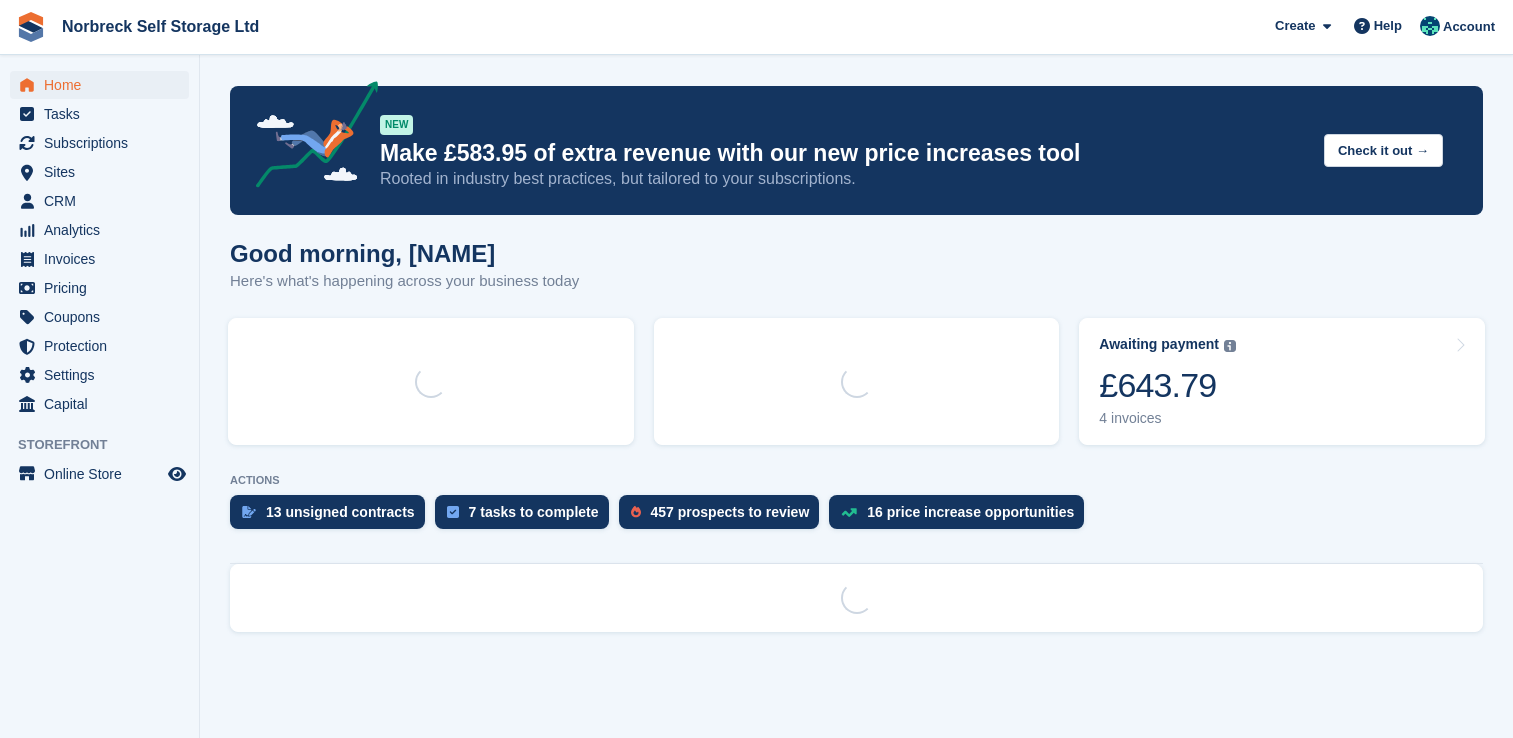 scroll, scrollTop: 0, scrollLeft: 0, axis: both 